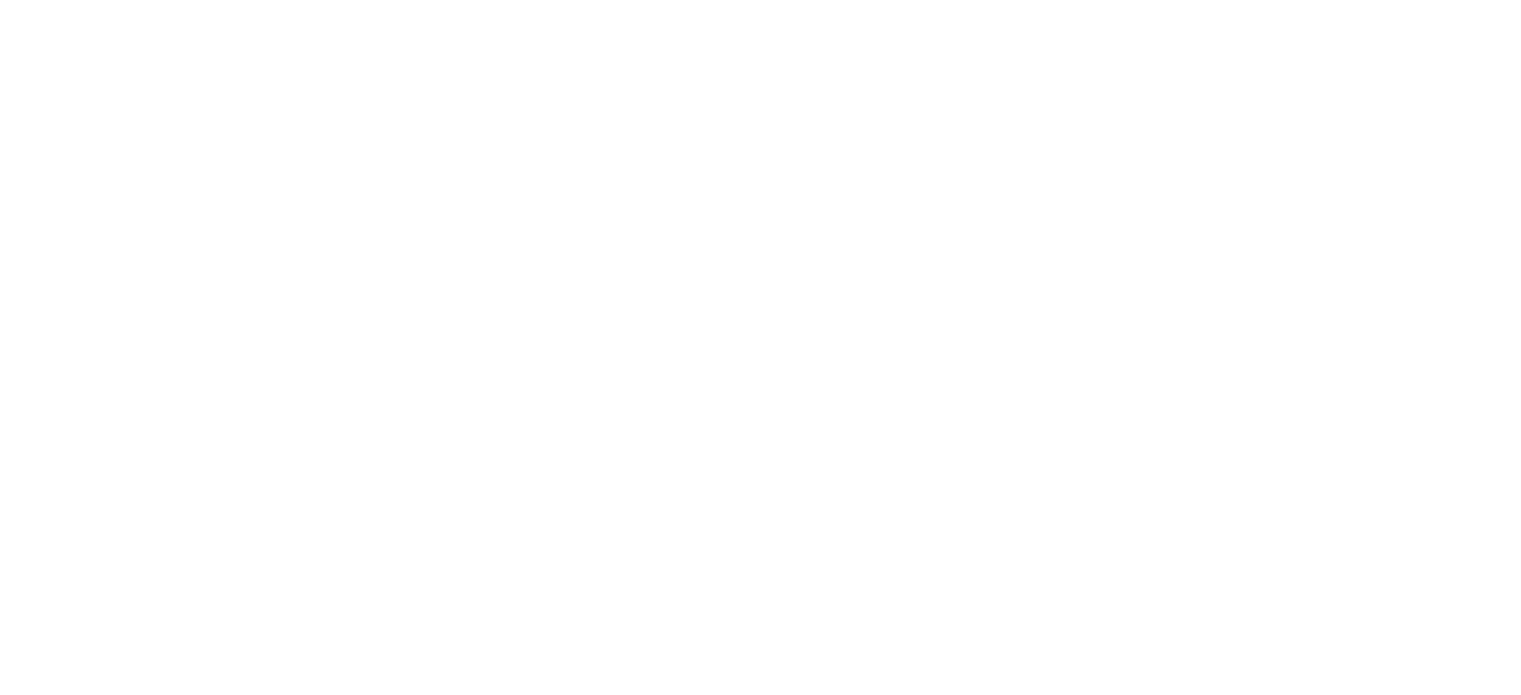 scroll, scrollTop: 0, scrollLeft: 0, axis: both 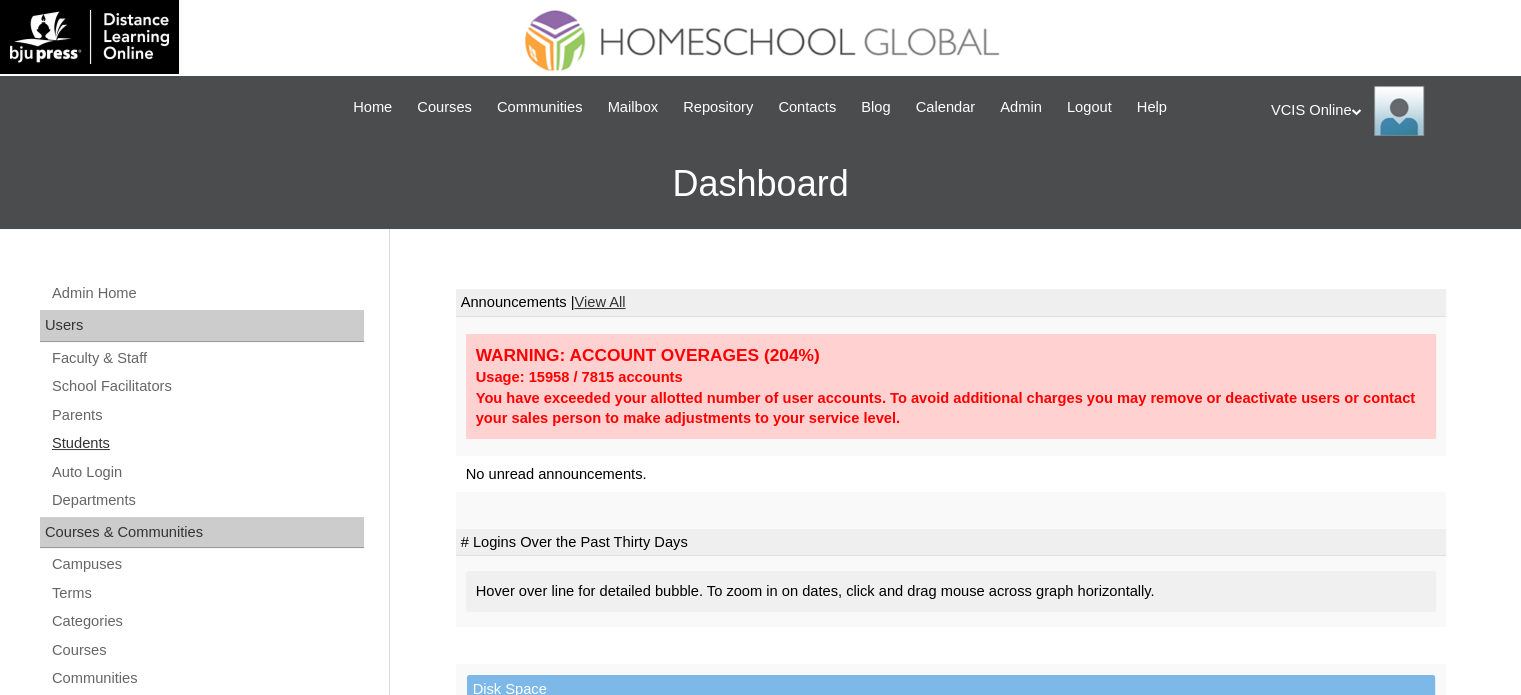 click on "Students" at bounding box center (207, 443) 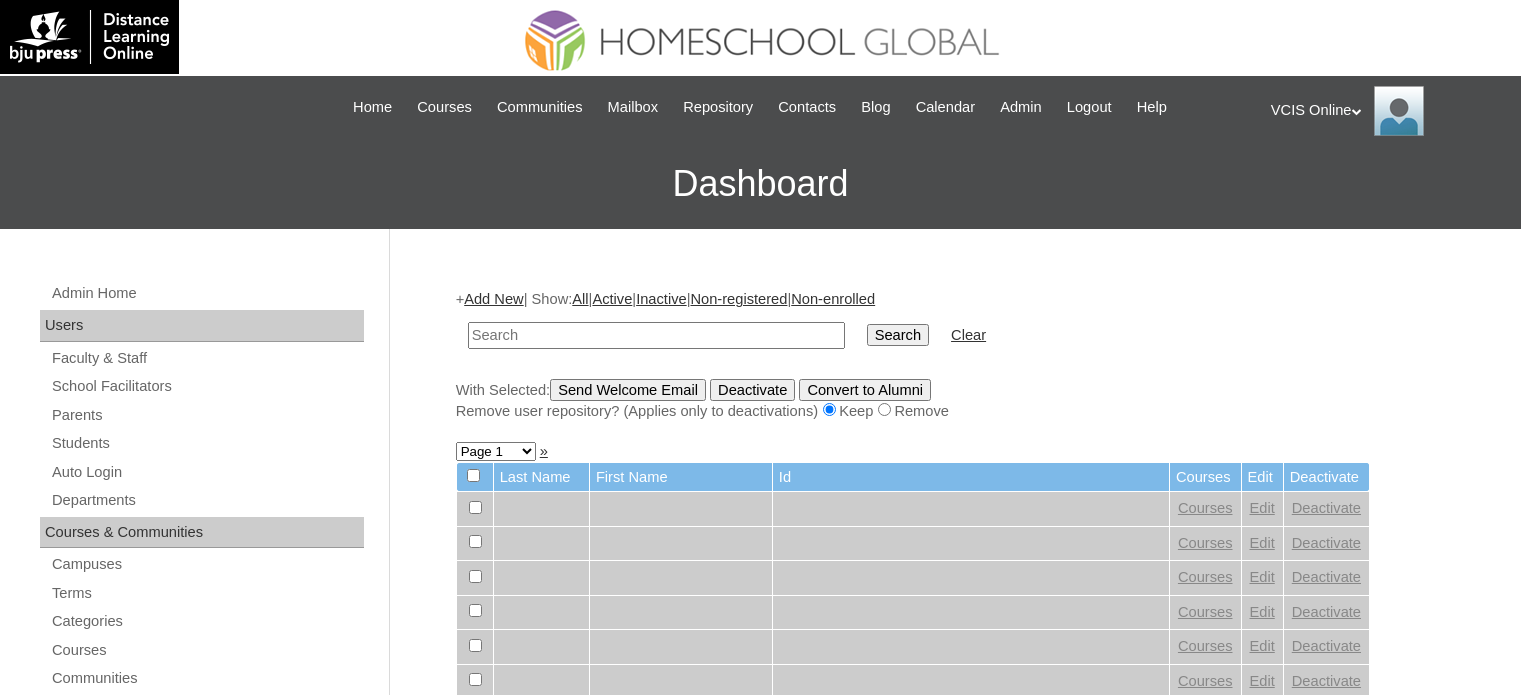 scroll, scrollTop: 0, scrollLeft: 0, axis: both 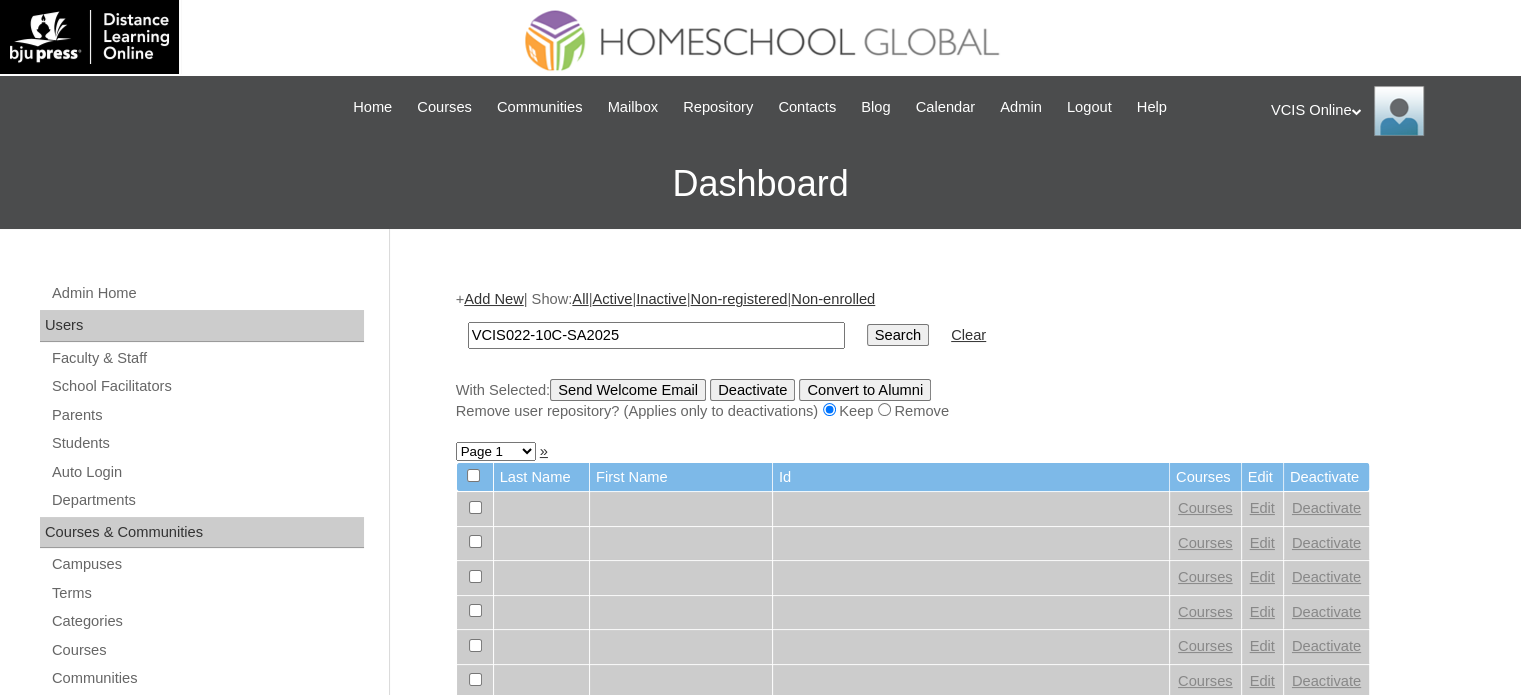 type on "VCIS022-10C-SA2025" 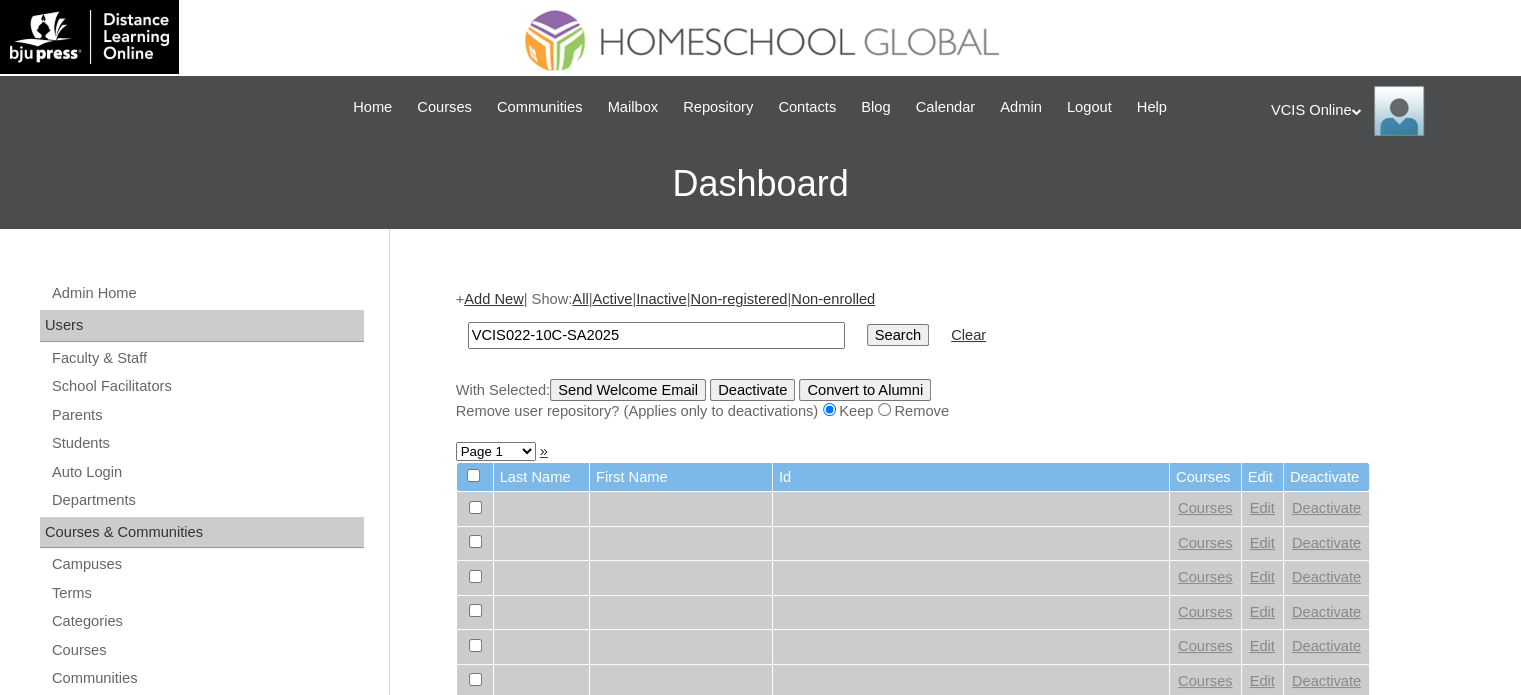 click on "Search" at bounding box center (898, 335) 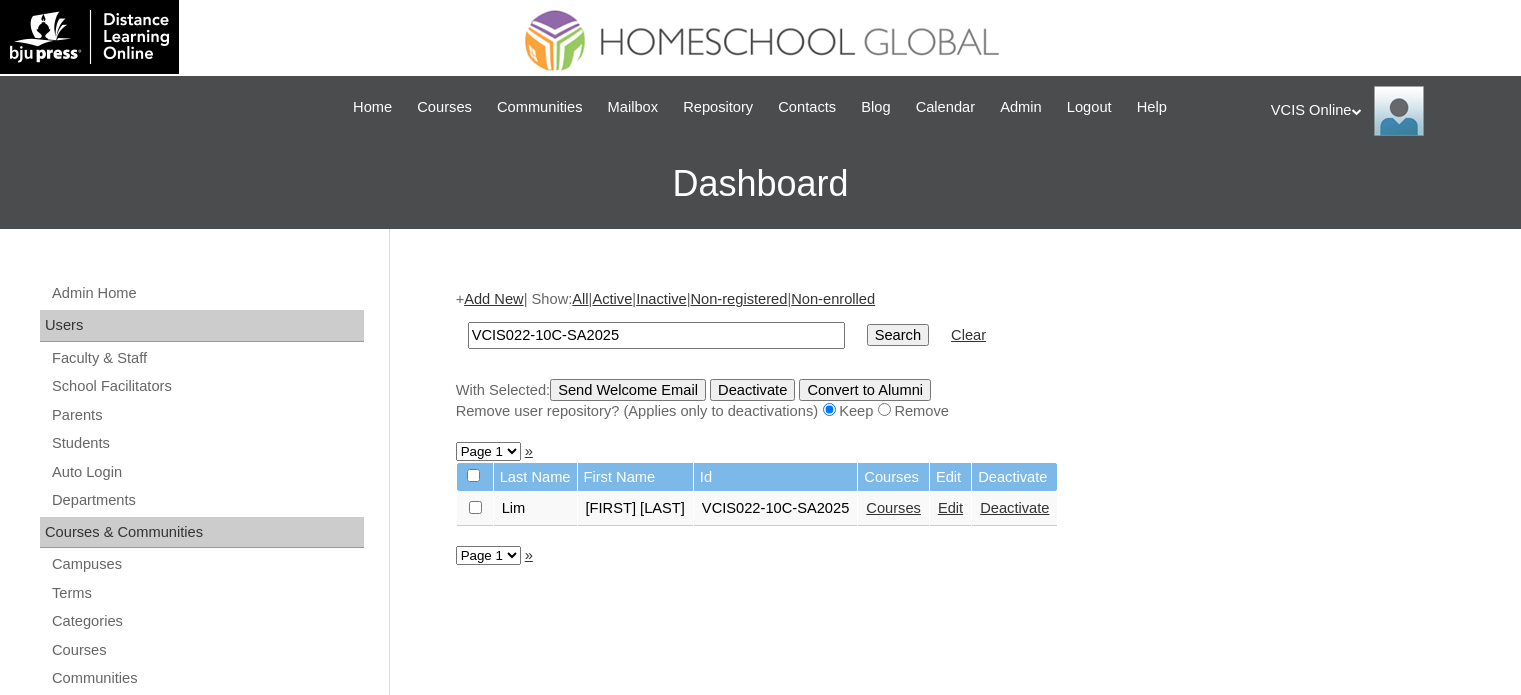 scroll, scrollTop: 0, scrollLeft: 0, axis: both 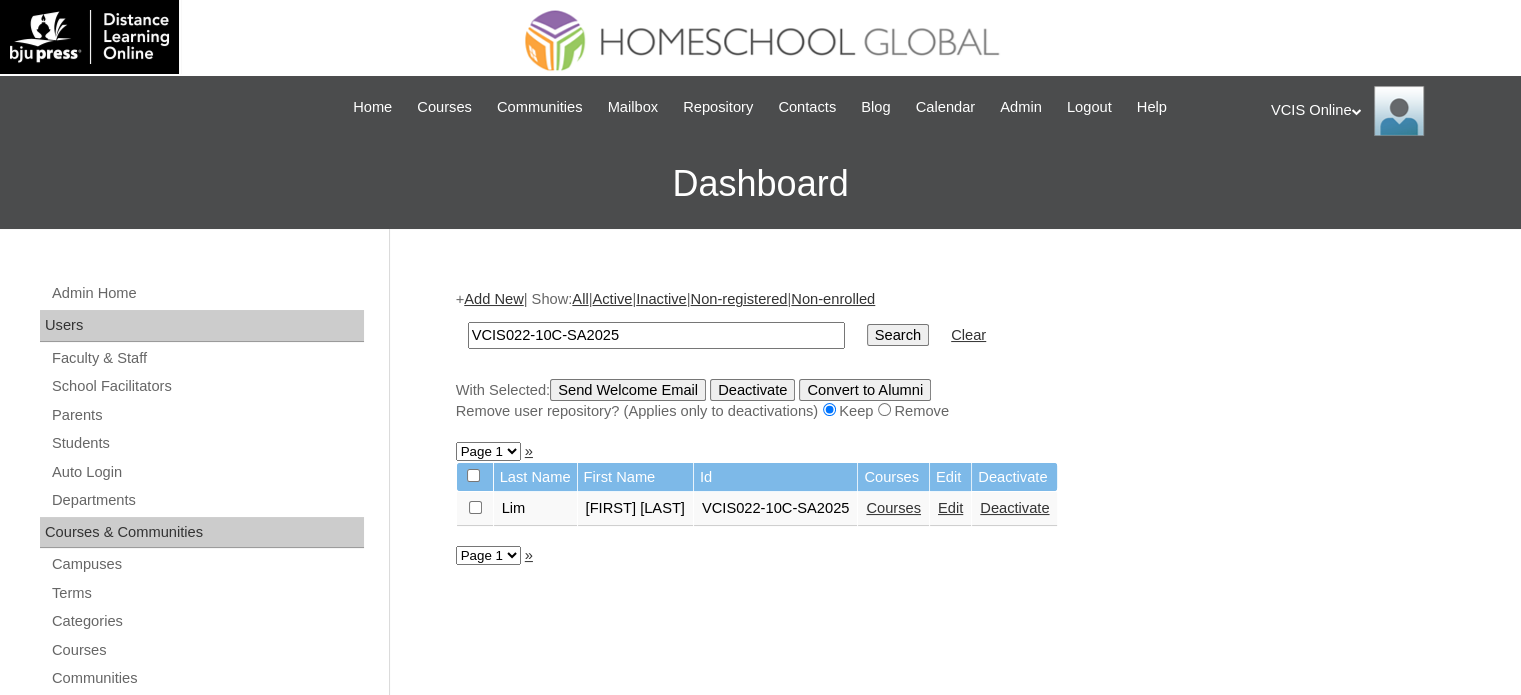 click on "Courses" at bounding box center [893, 508] 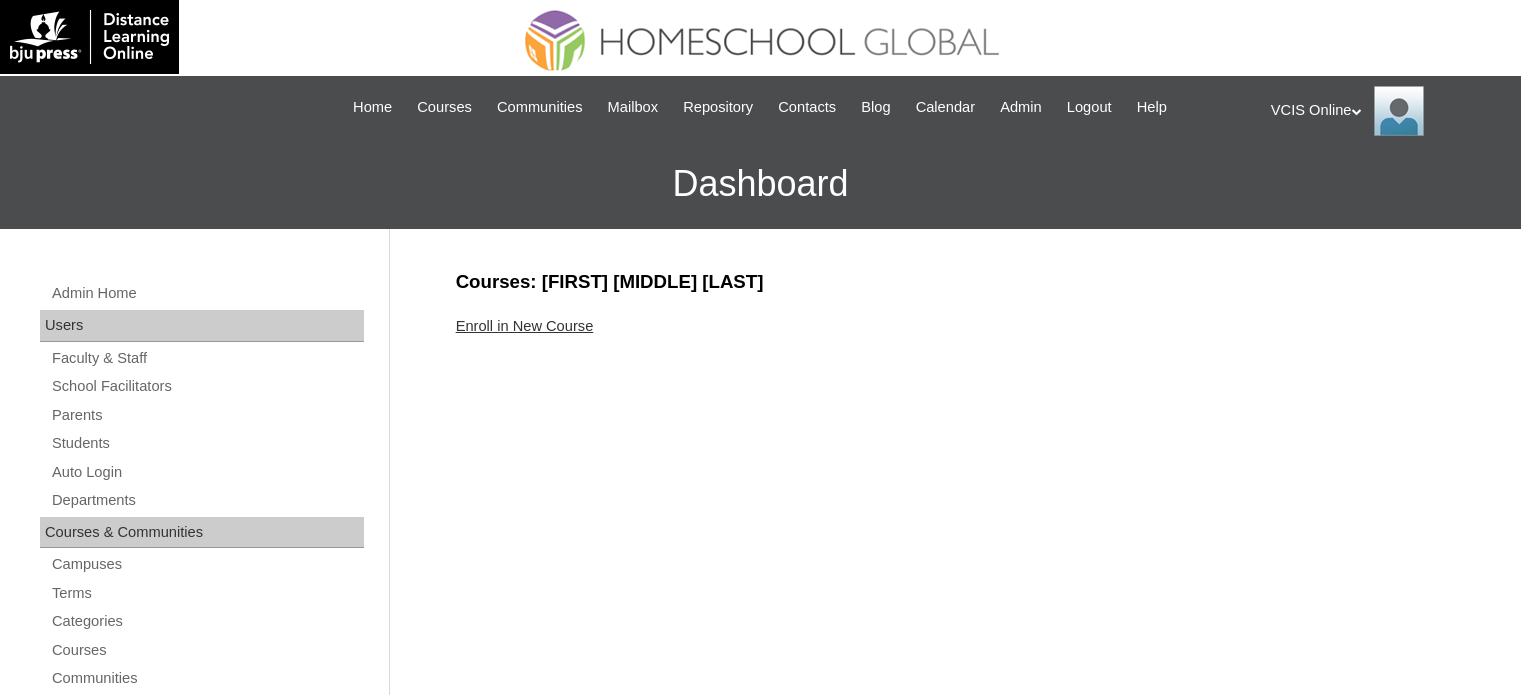 scroll, scrollTop: 0, scrollLeft: 0, axis: both 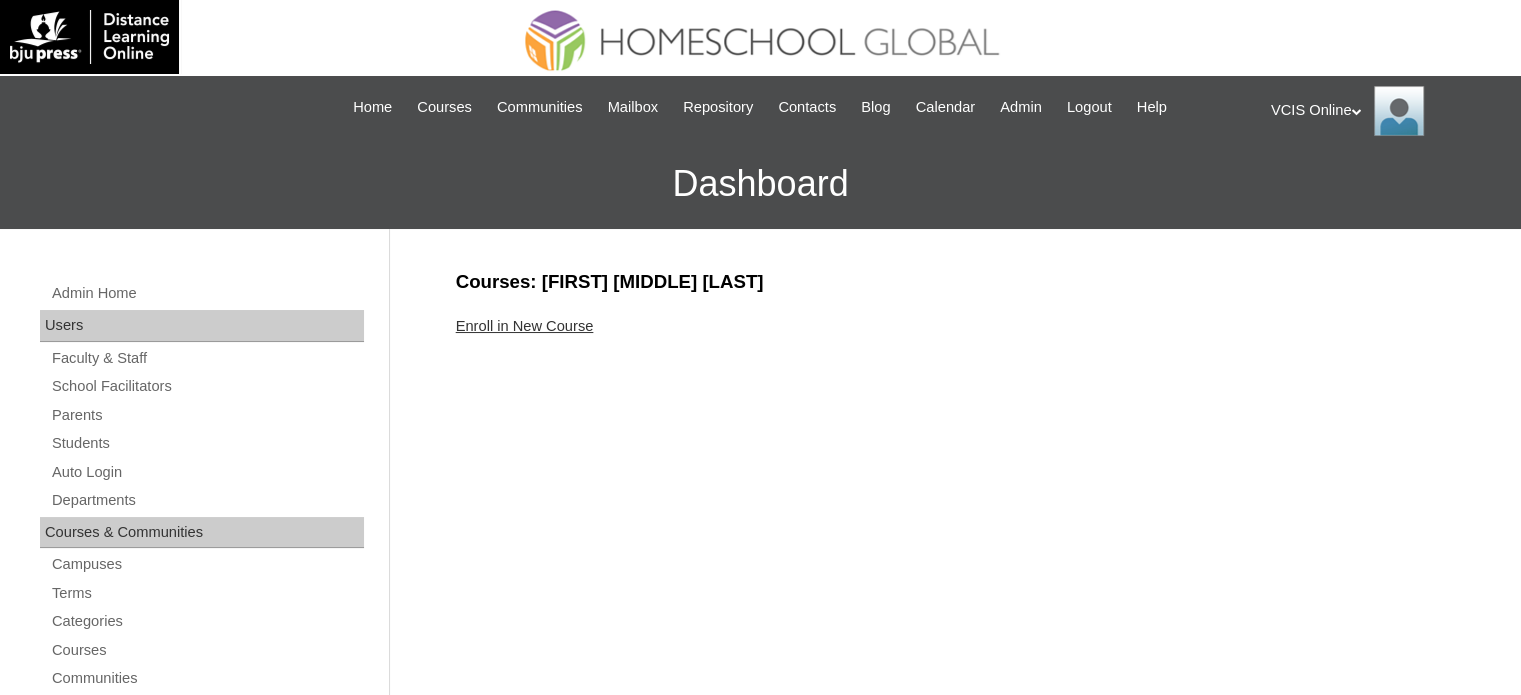 click on "Enroll in New Course" at bounding box center [525, 326] 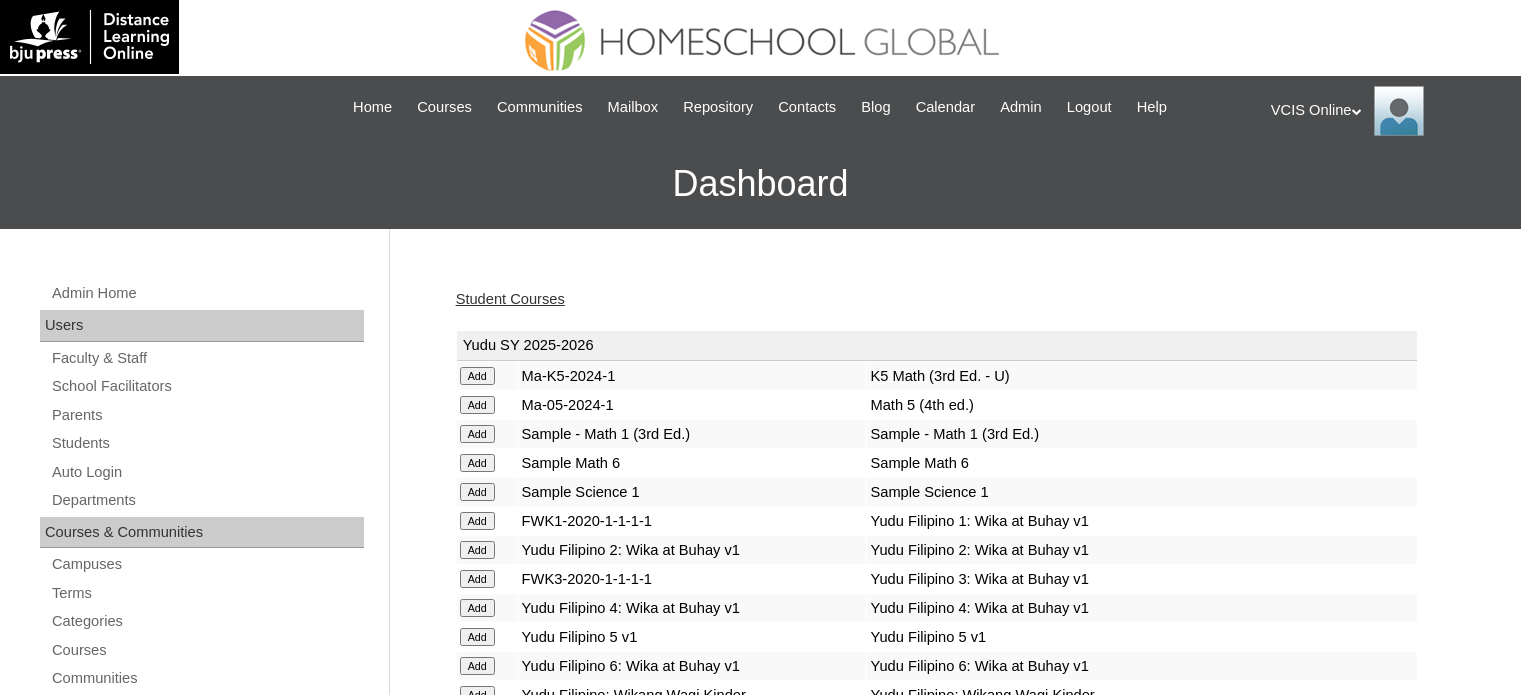scroll, scrollTop: 0, scrollLeft: 0, axis: both 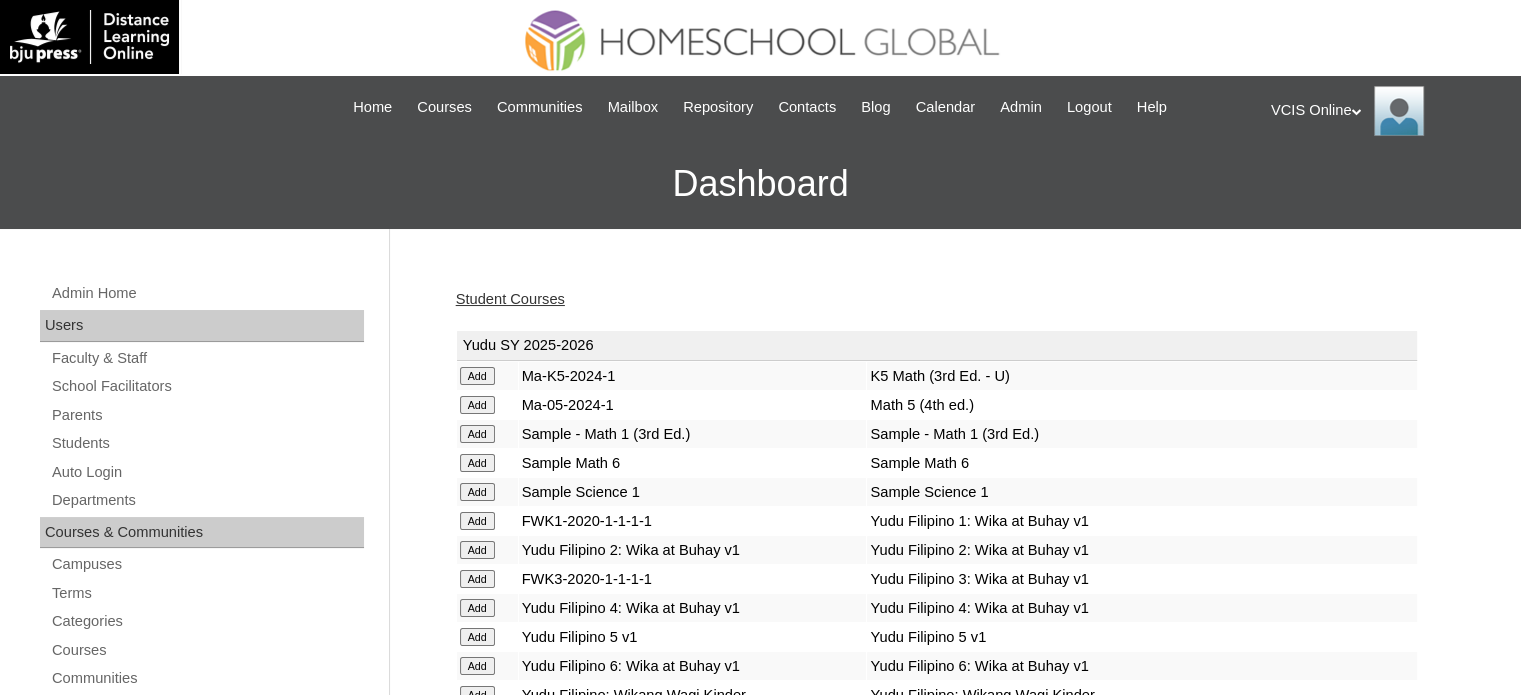 click on "Student Courses
Yudu SY 2025-2026
Add
Ma-K5-2024-1
K5 Math (3rd Ed. - U)
Add
Ma-05-2024-1
Math 5 (4th ed.)
Add
Sample - Math 1 (3rd Ed.)
Sample - Math 1 (3rd Ed.)
Add
Sample Math 6
Sample Math 6" at bounding box center (946, 16877) 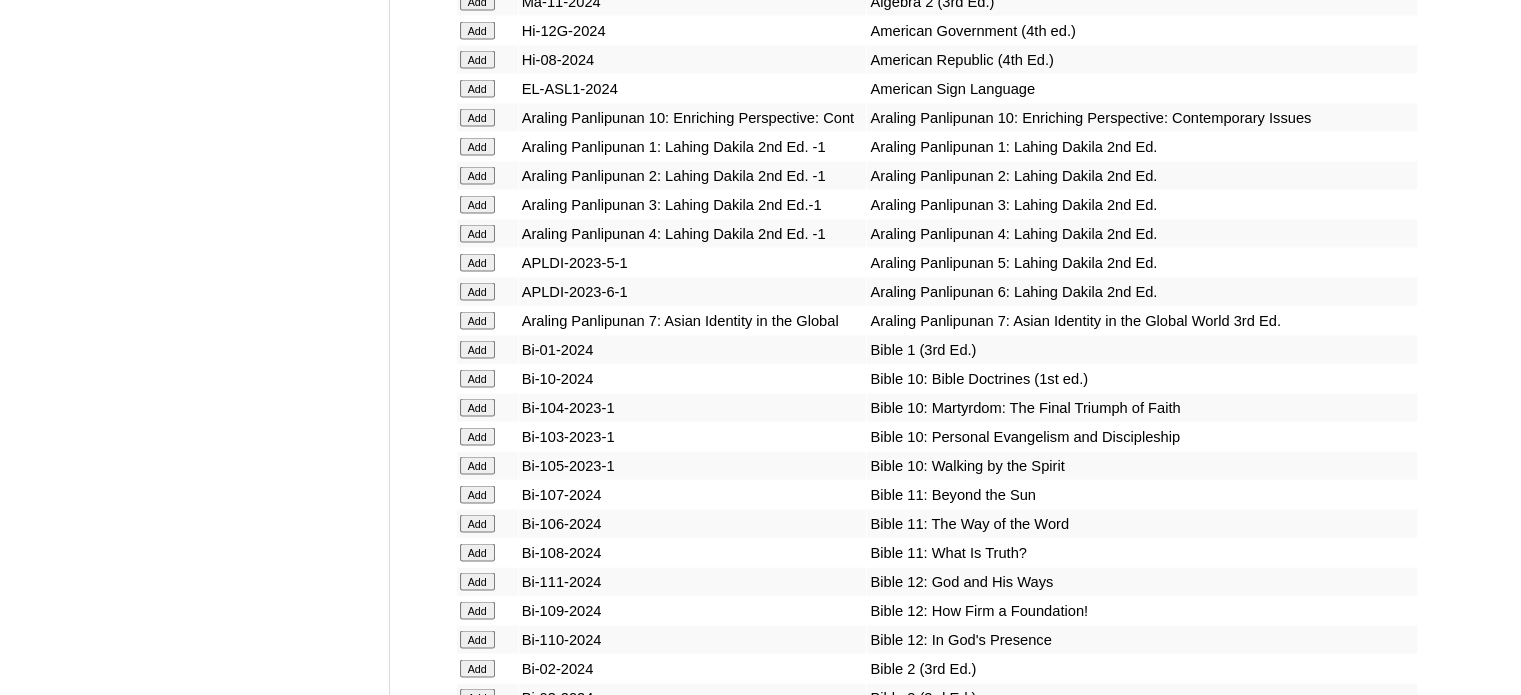 scroll, scrollTop: 4040, scrollLeft: 0, axis: vertical 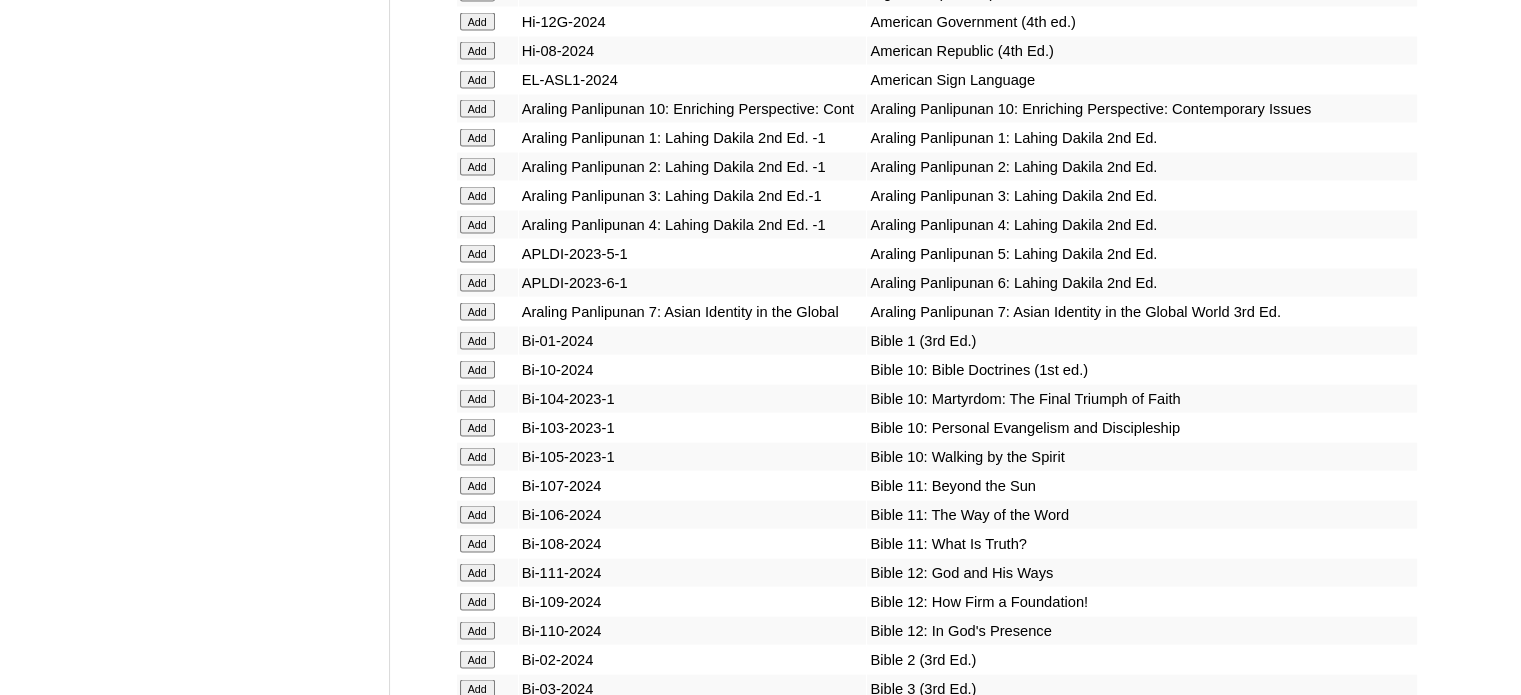 click on "Add" at bounding box center [477, -3664] 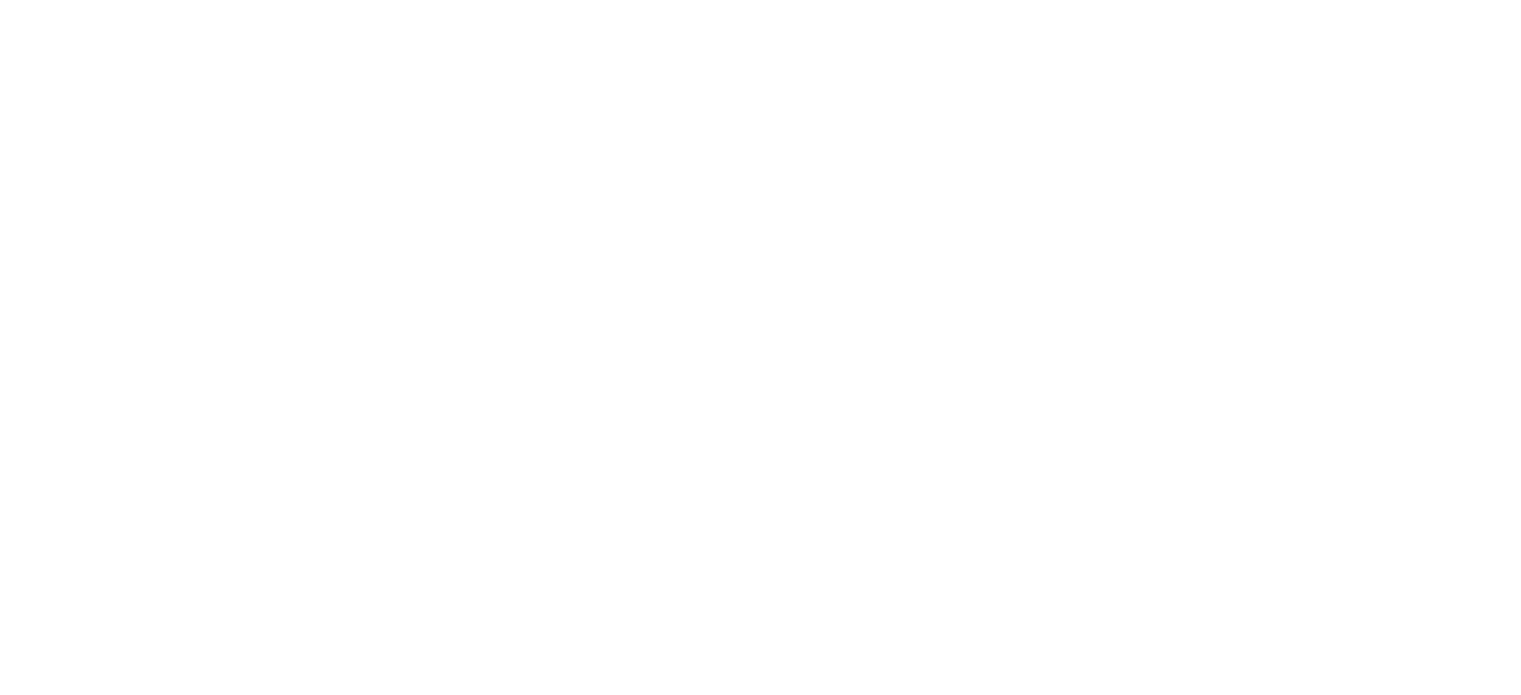 scroll, scrollTop: 0, scrollLeft: 0, axis: both 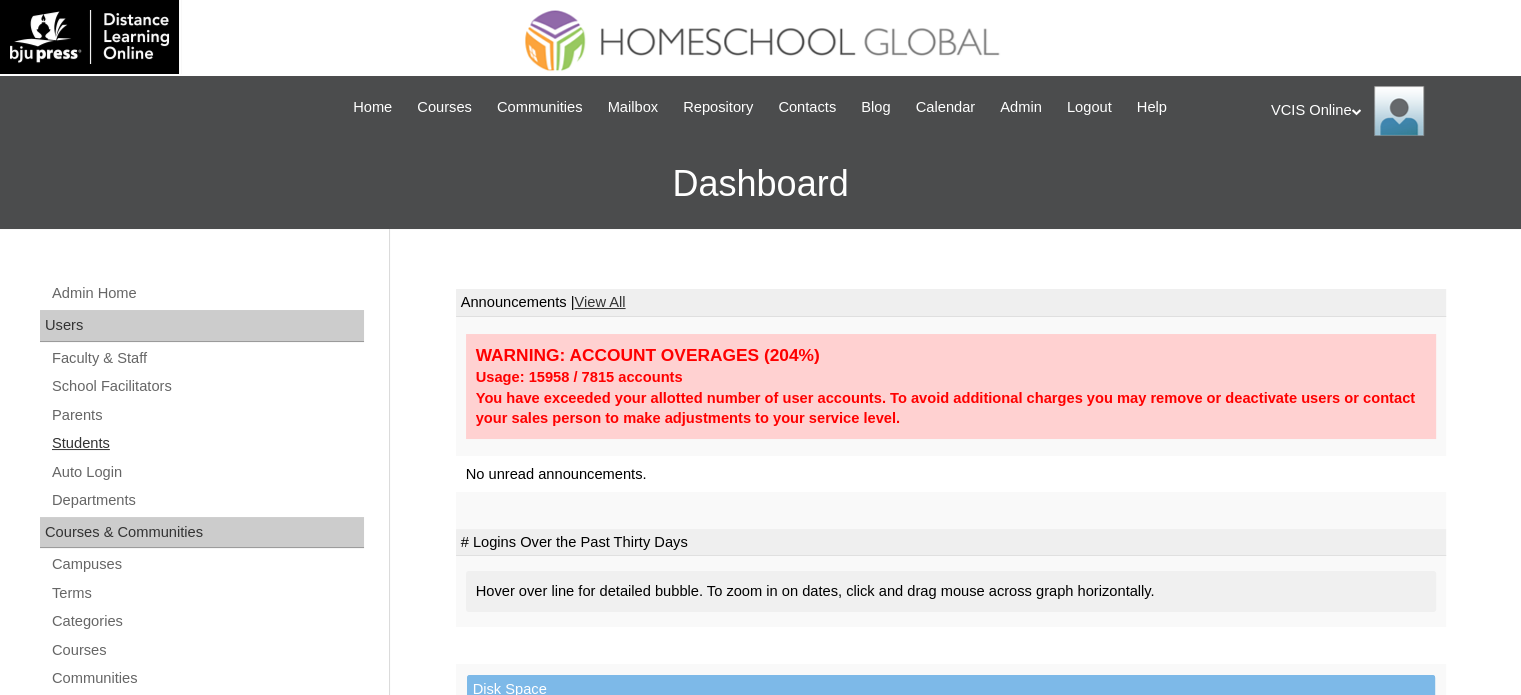 click on "Students" at bounding box center [207, 443] 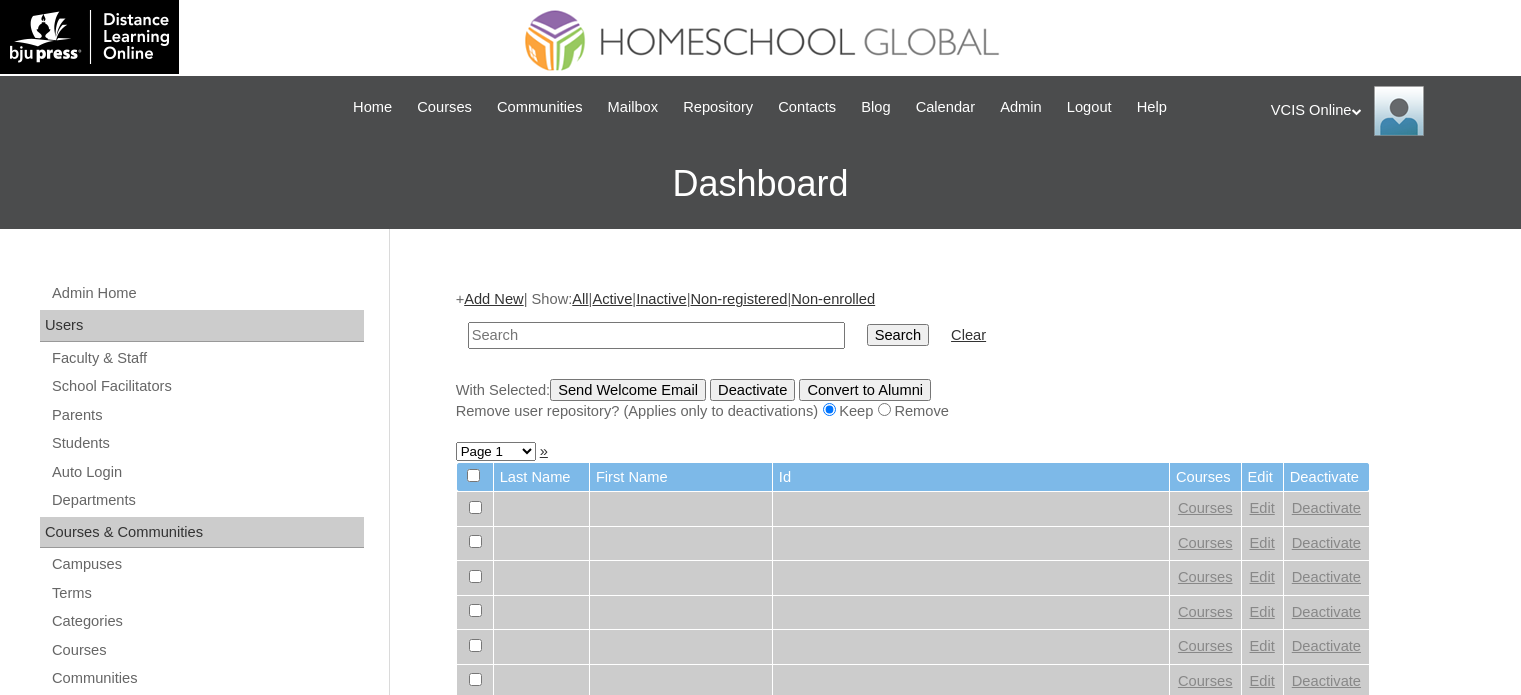 scroll, scrollTop: 0, scrollLeft: 0, axis: both 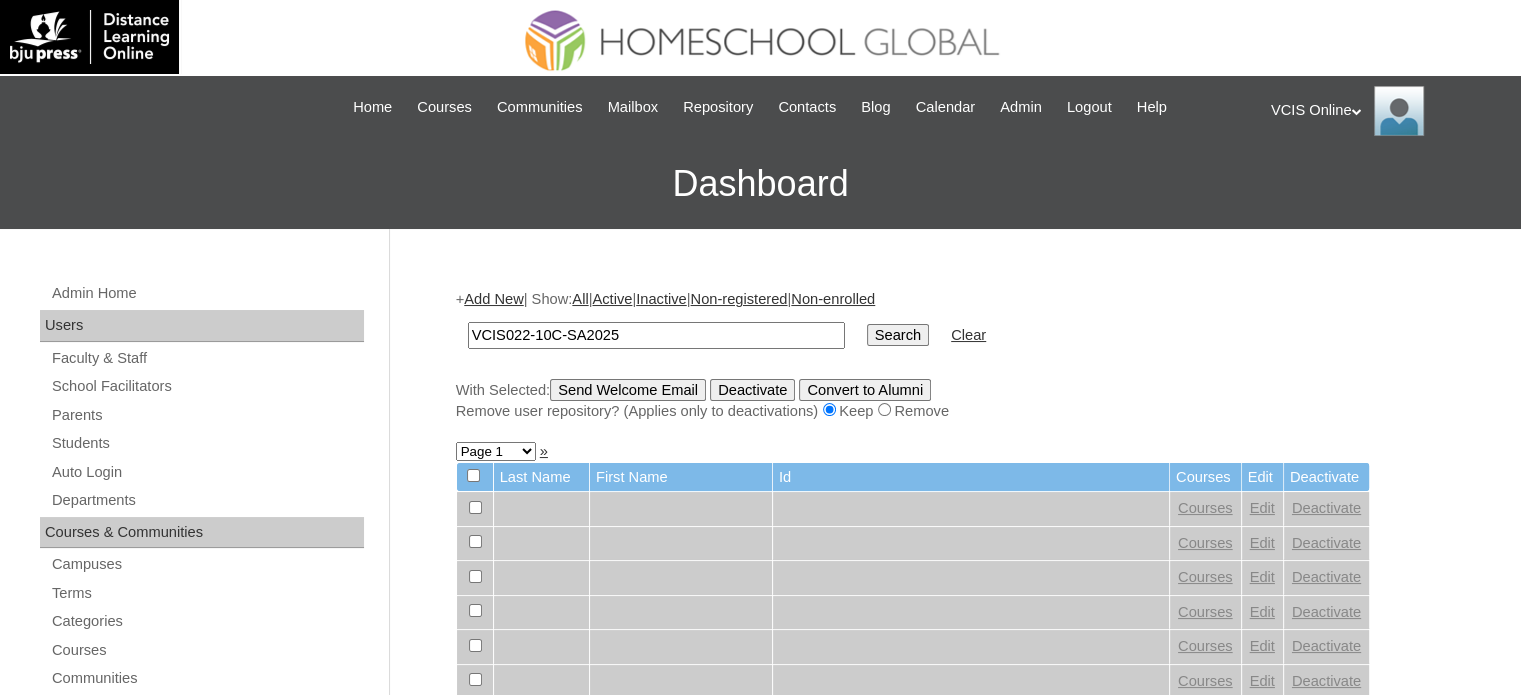 type on "VCIS022-10C-SA2025" 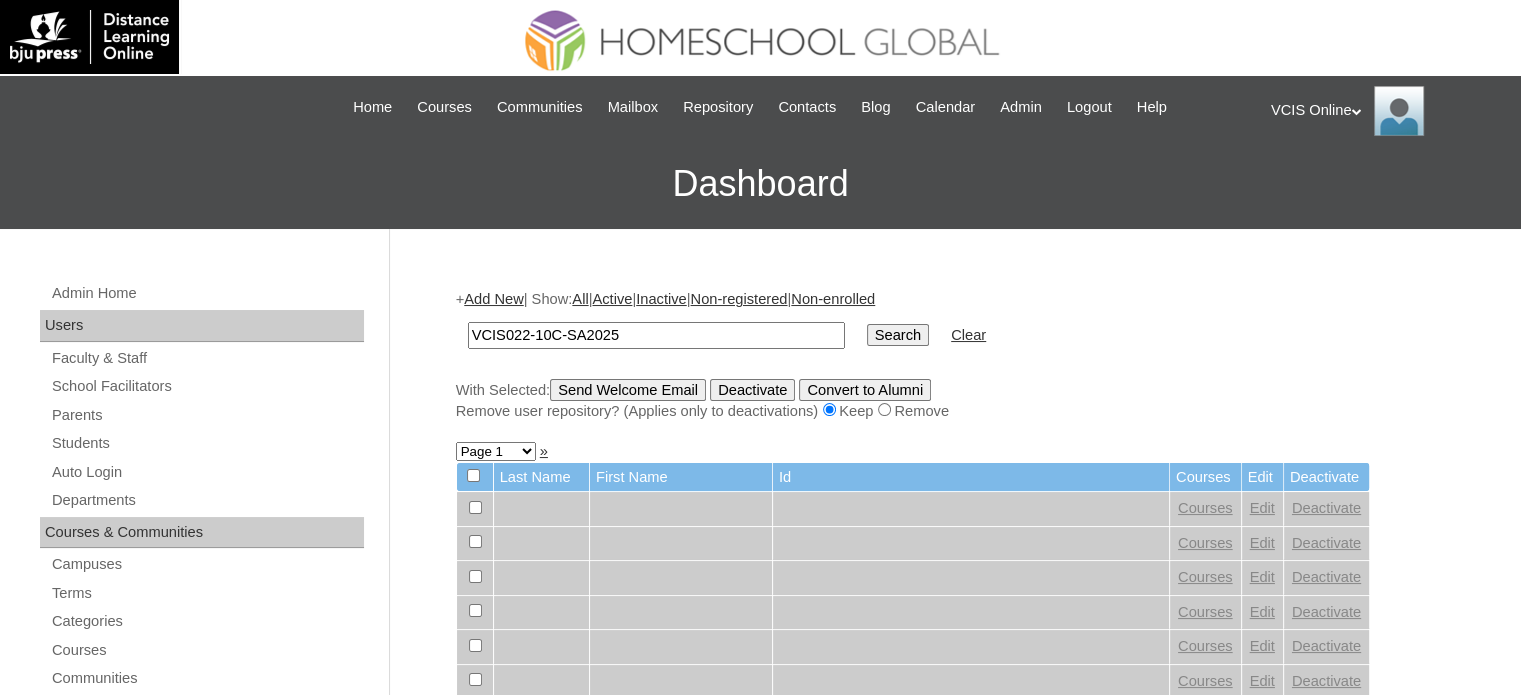 click on "Search" at bounding box center [898, 335] 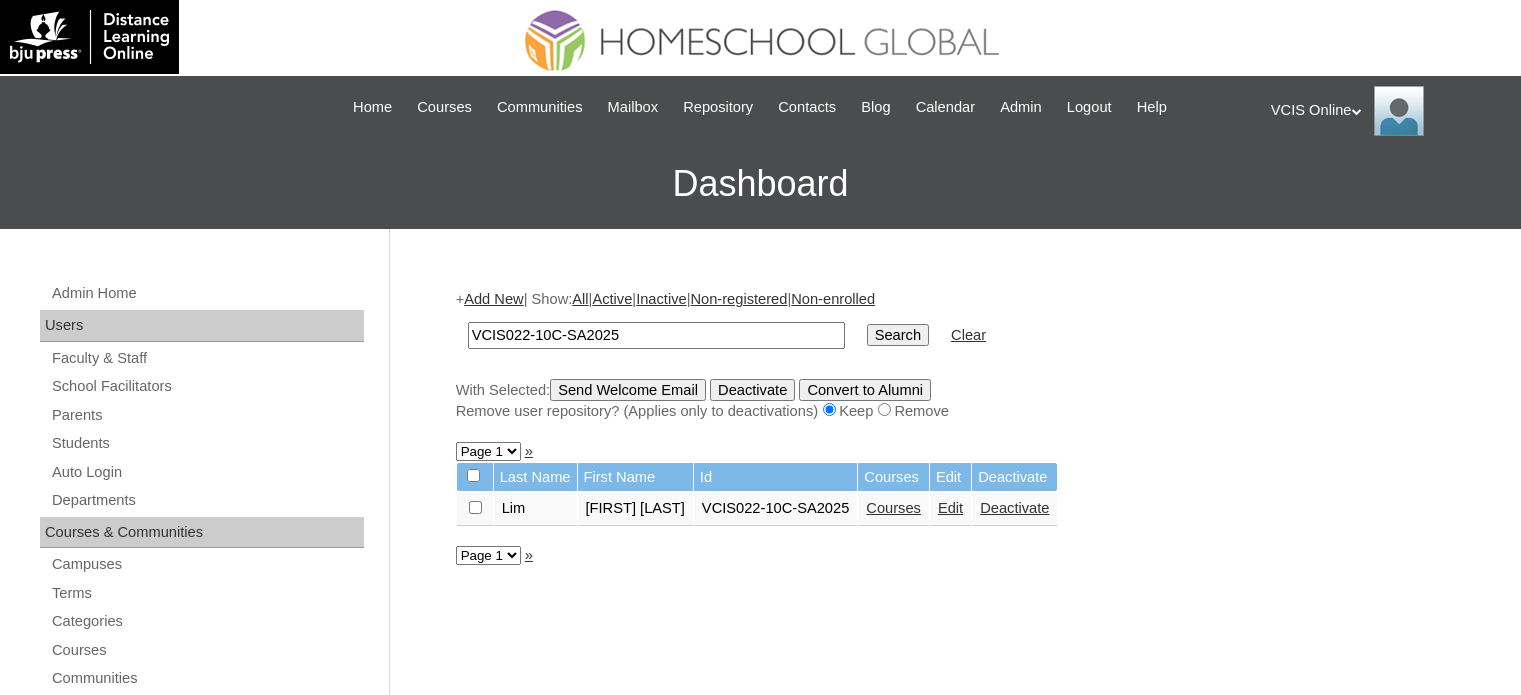 scroll, scrollTop: 0, scrollLeft: 0, axis: both 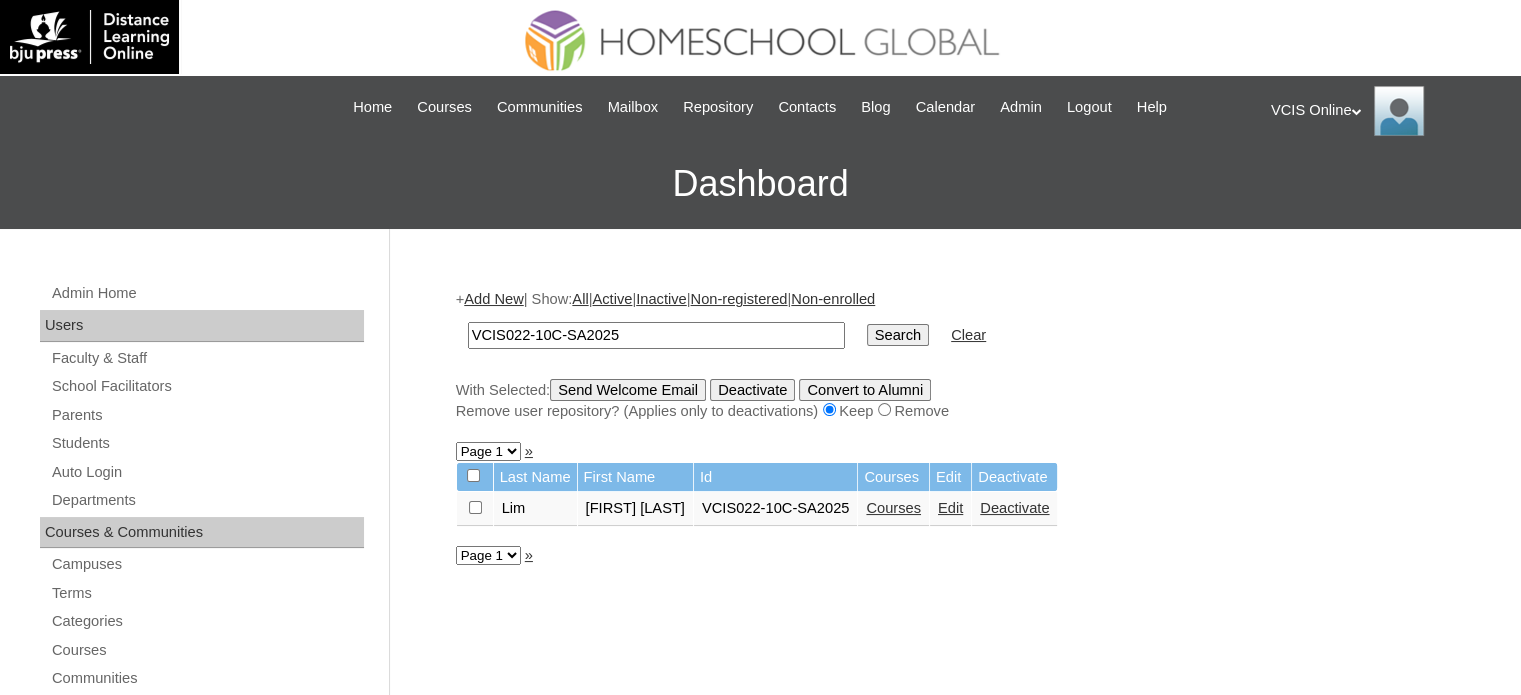 click on "Courses" at bounding box center (893, 508) 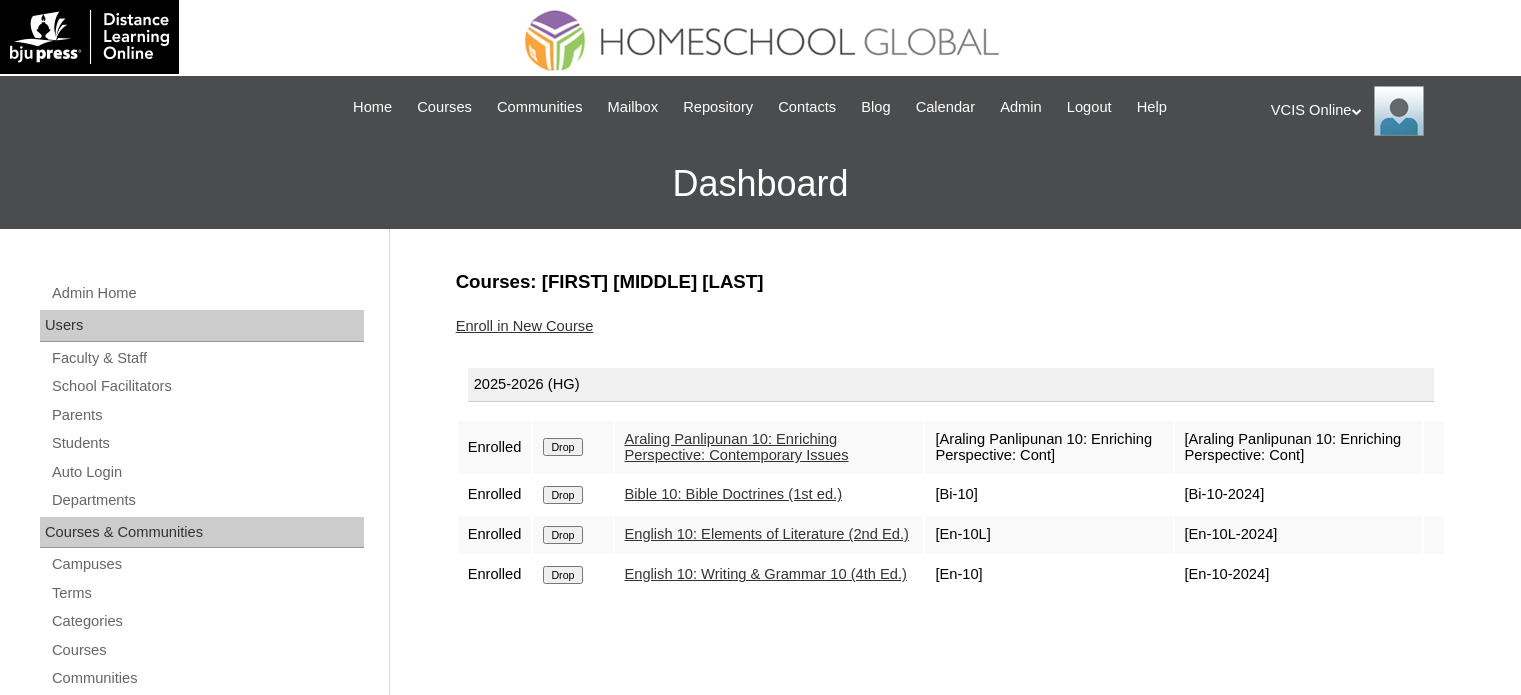 scroll, scrollTop: 0, scrollLeft: 0, axis: both 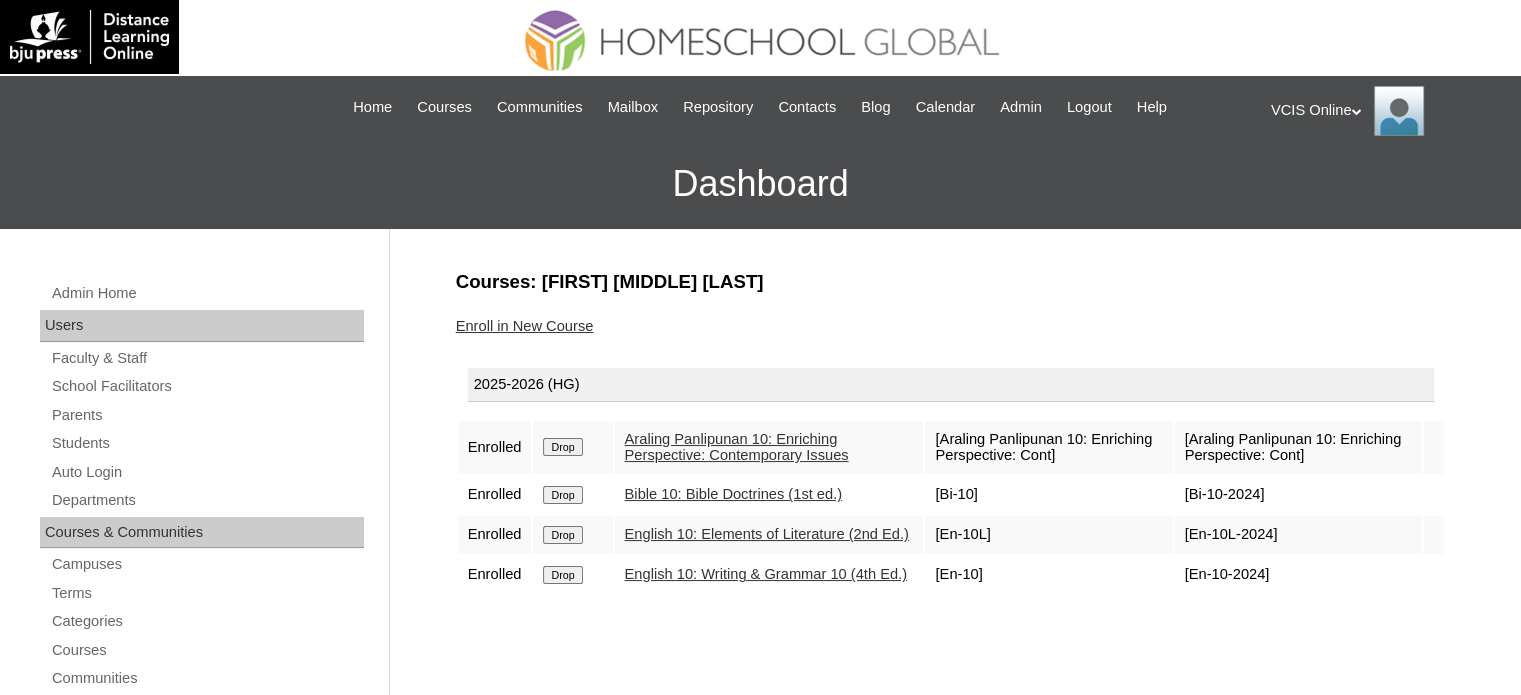 click on "Enroll in New Course" at bounding box center [525, 326] 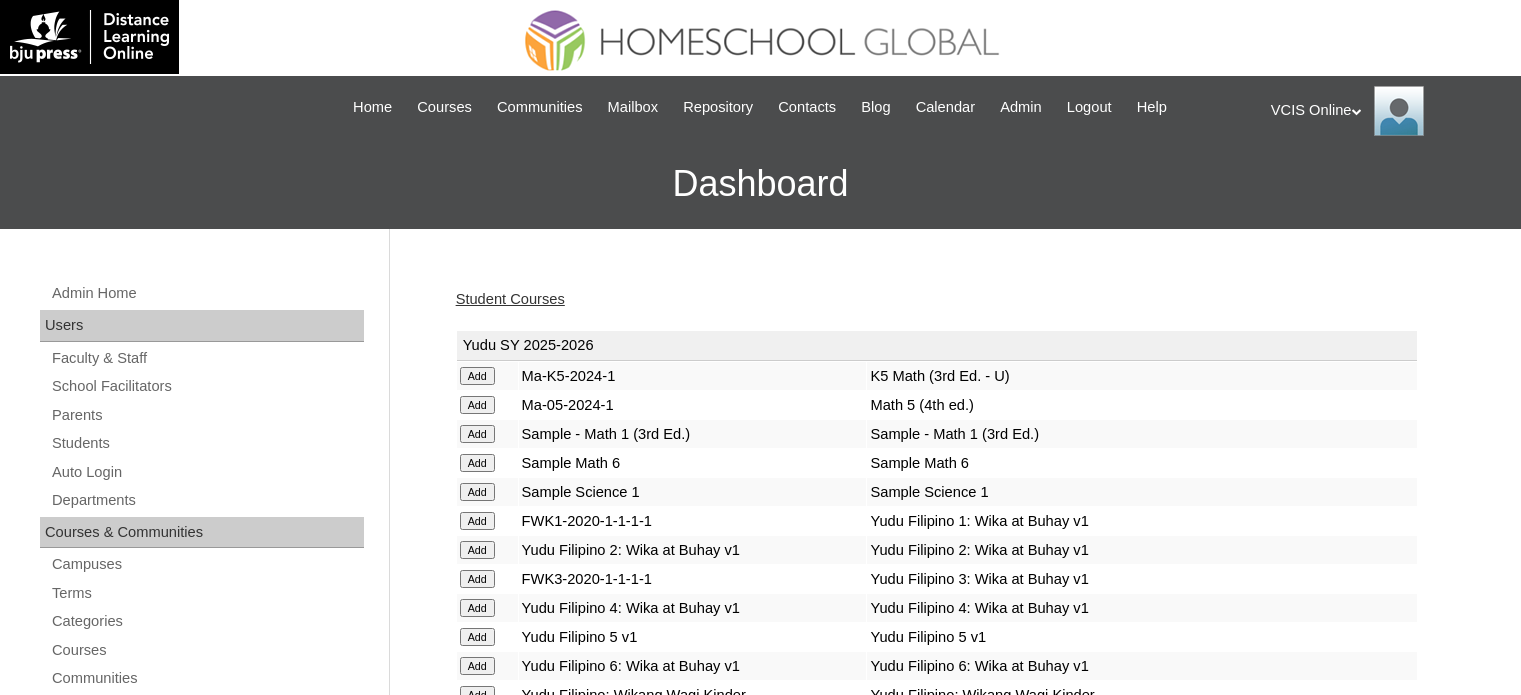 scroll, scrollTop: 0, scrollLeft: 0, axis: both 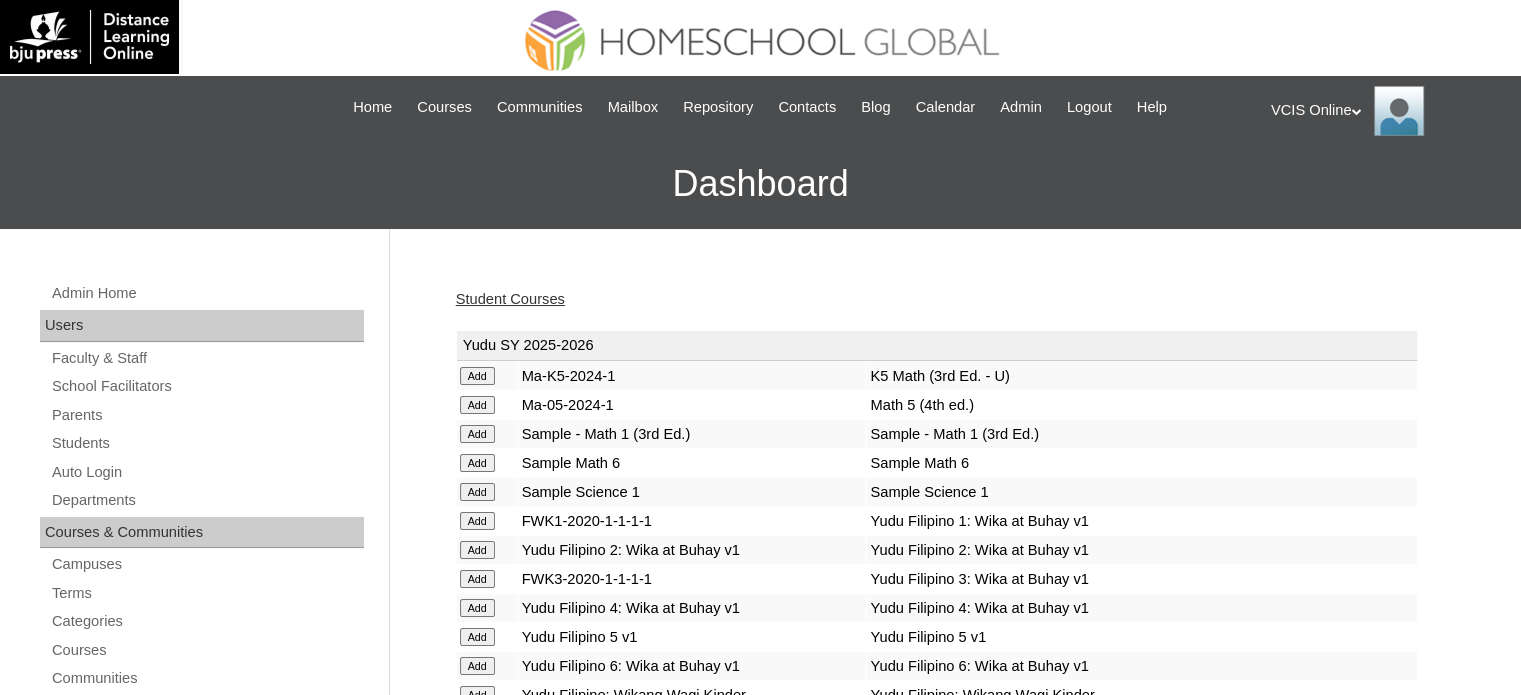 click on "Yudu SY 2025-2026" at bounding box center [937, 346] 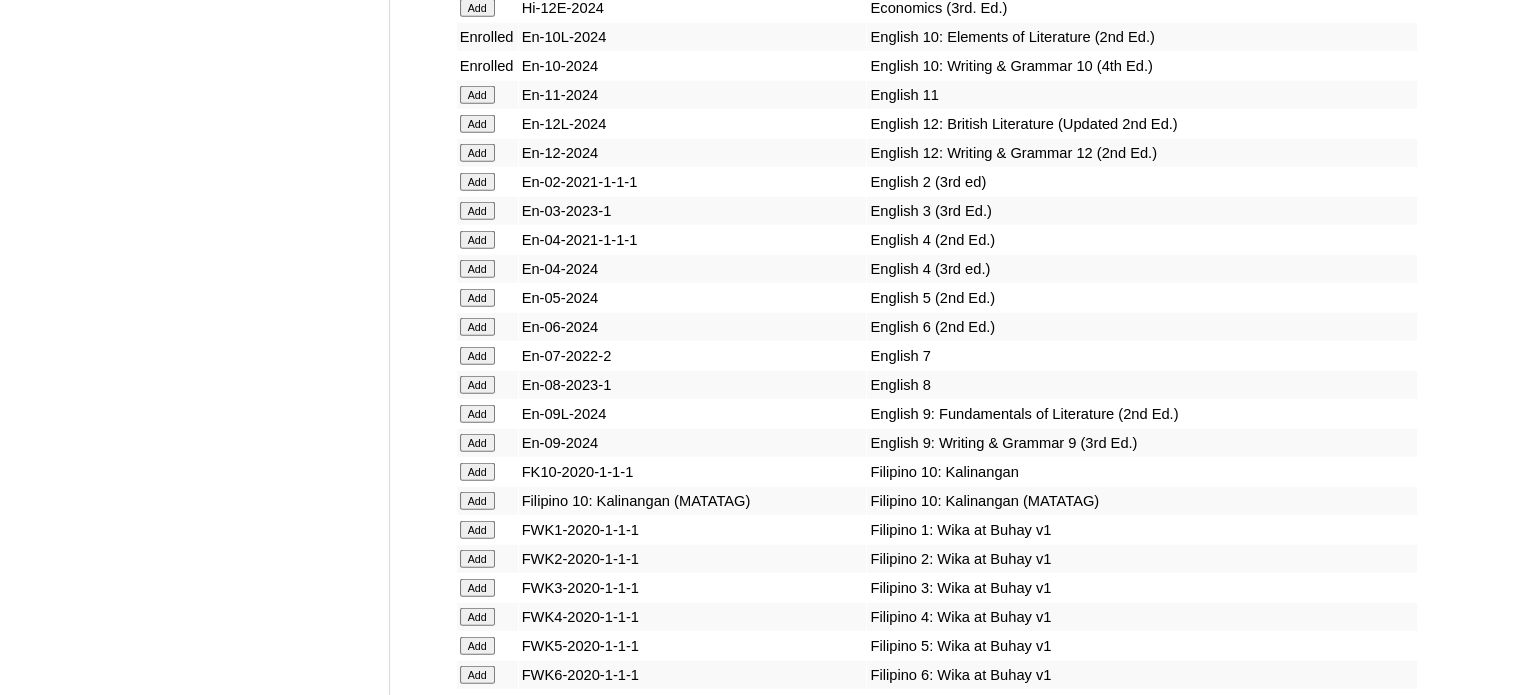 scroll, scrollTop: 5160, scrollLeft: 0, axis: vertical 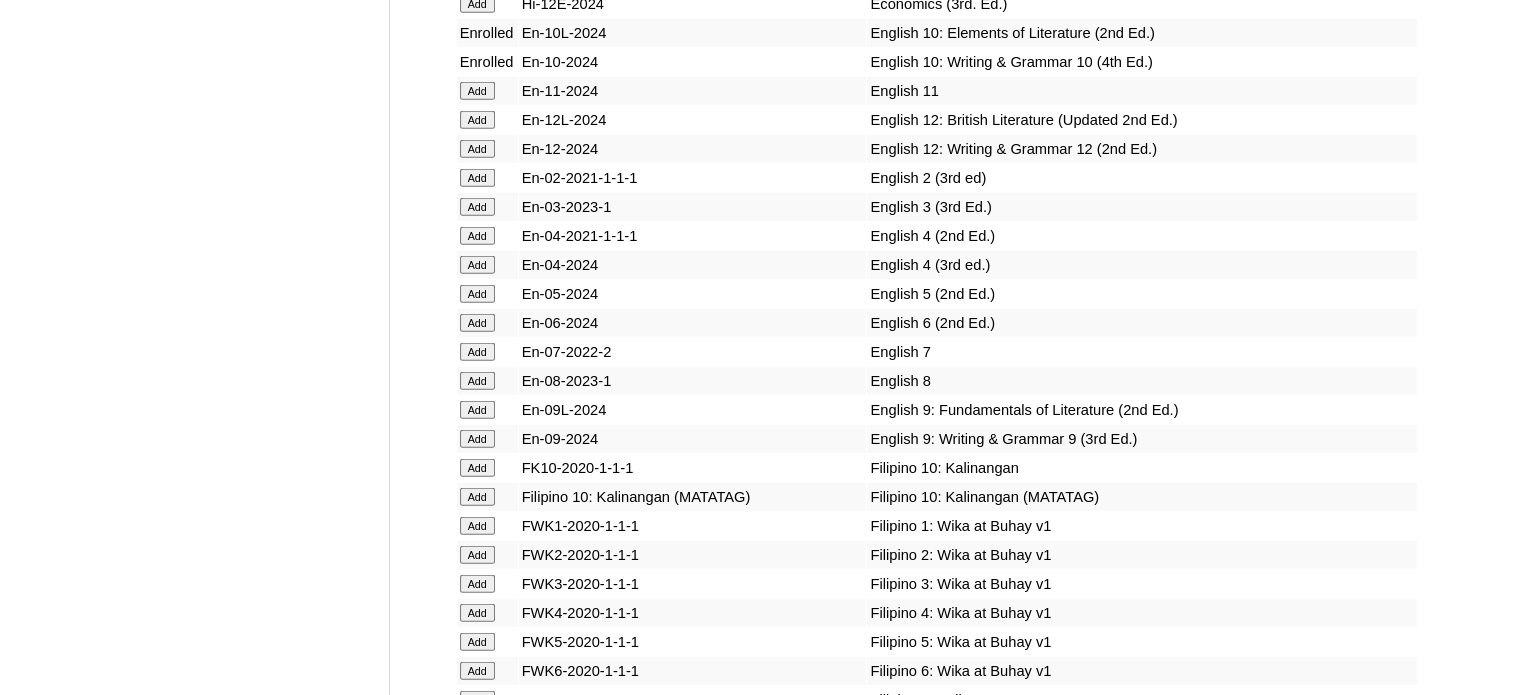 click on "Add" at bounding box center [477, -4784] 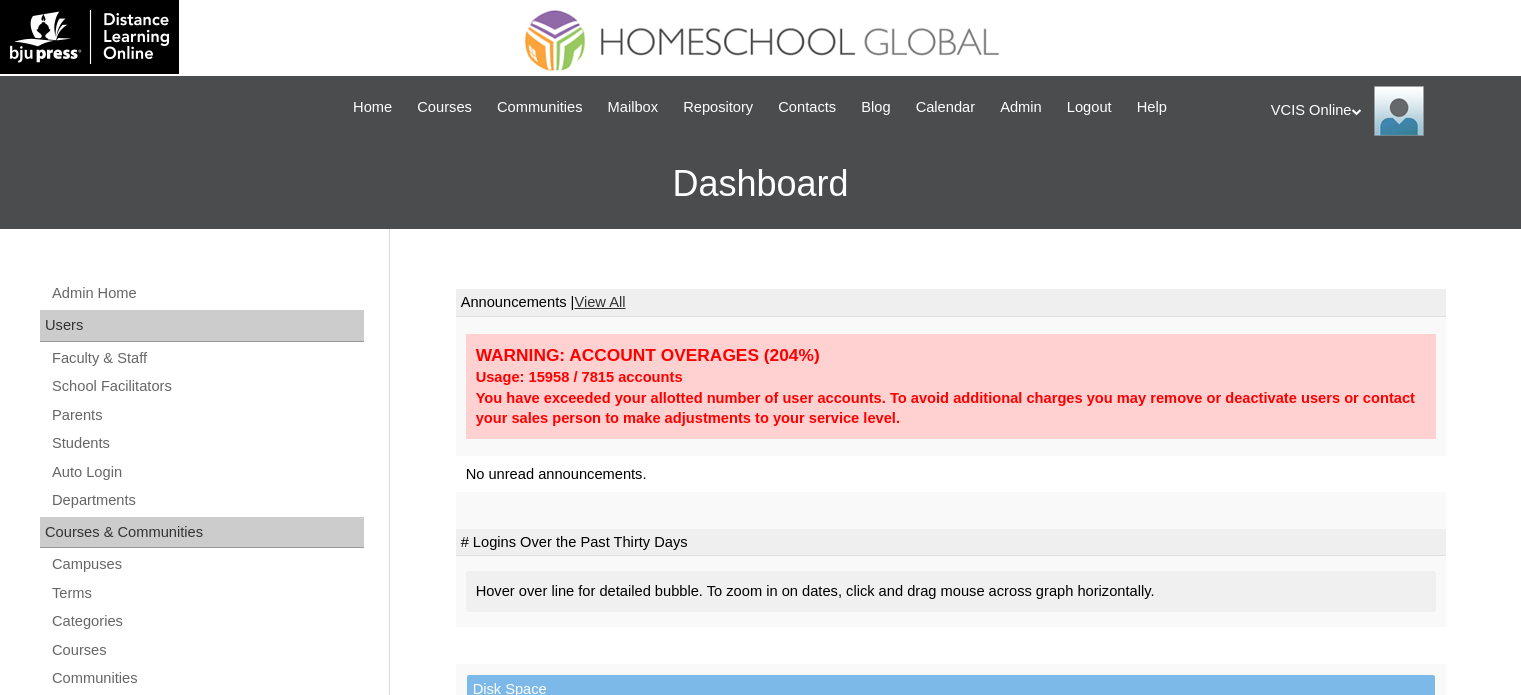scroll, scrollTop: 0, scrollLeft: 0, axis: both 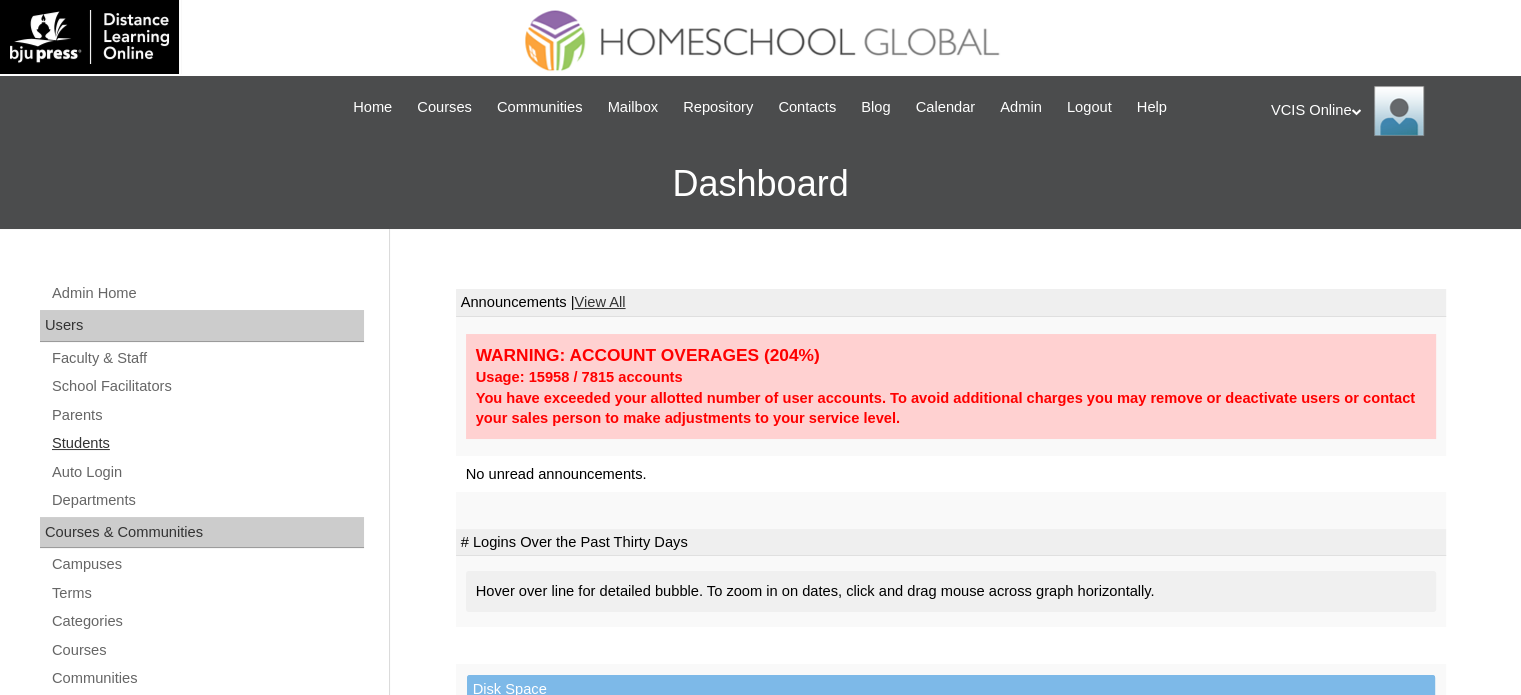 click on "Students" at bounding box center [207, 443] 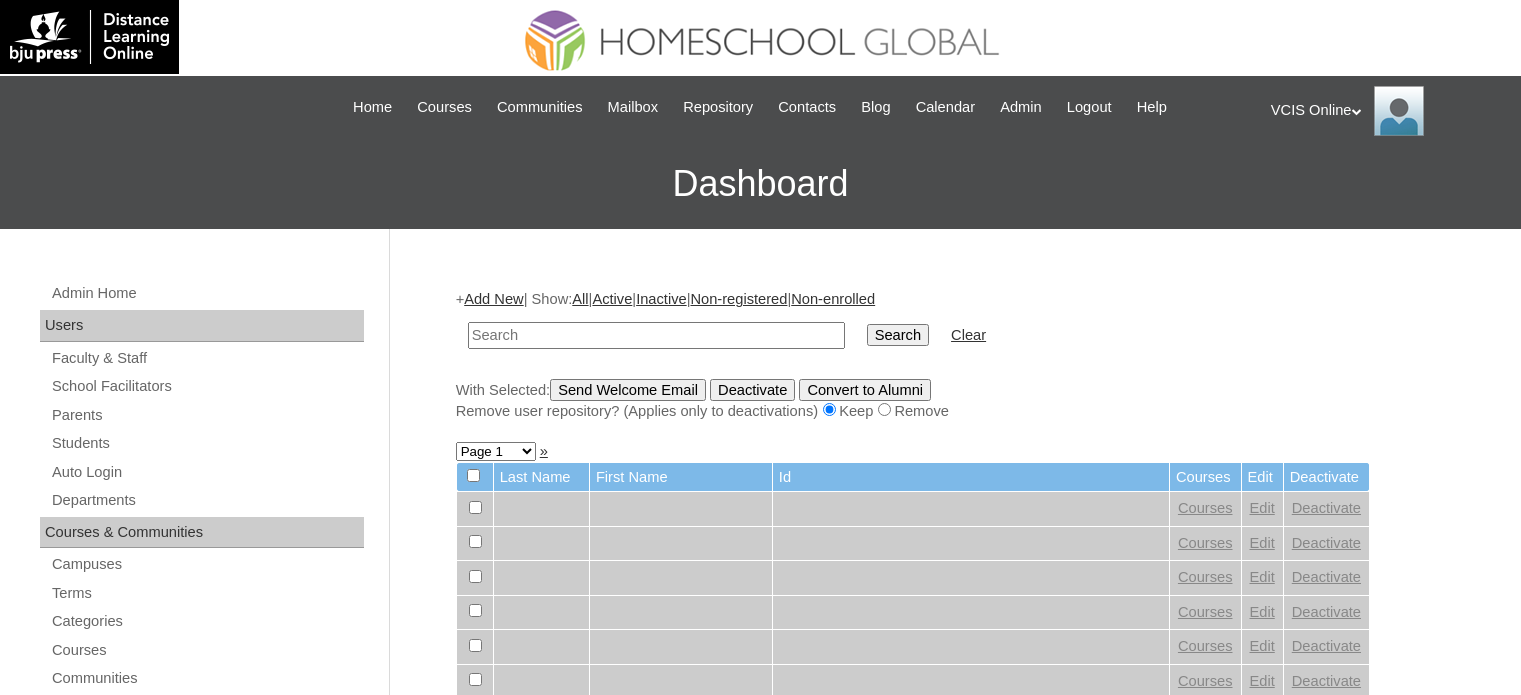 scroll, scrollTop: 0, scrollLeft: 0, axis: both 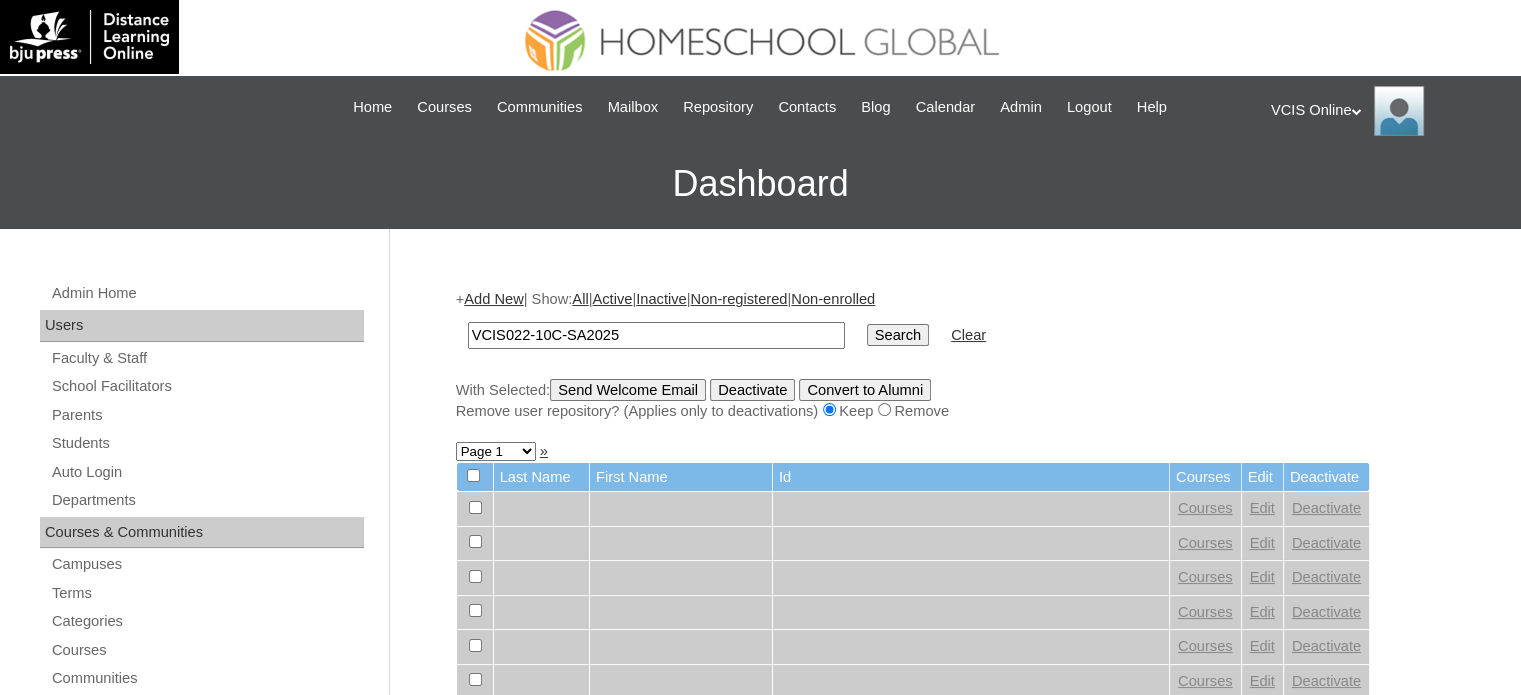 type on "VCIS022-10C-SA2025" 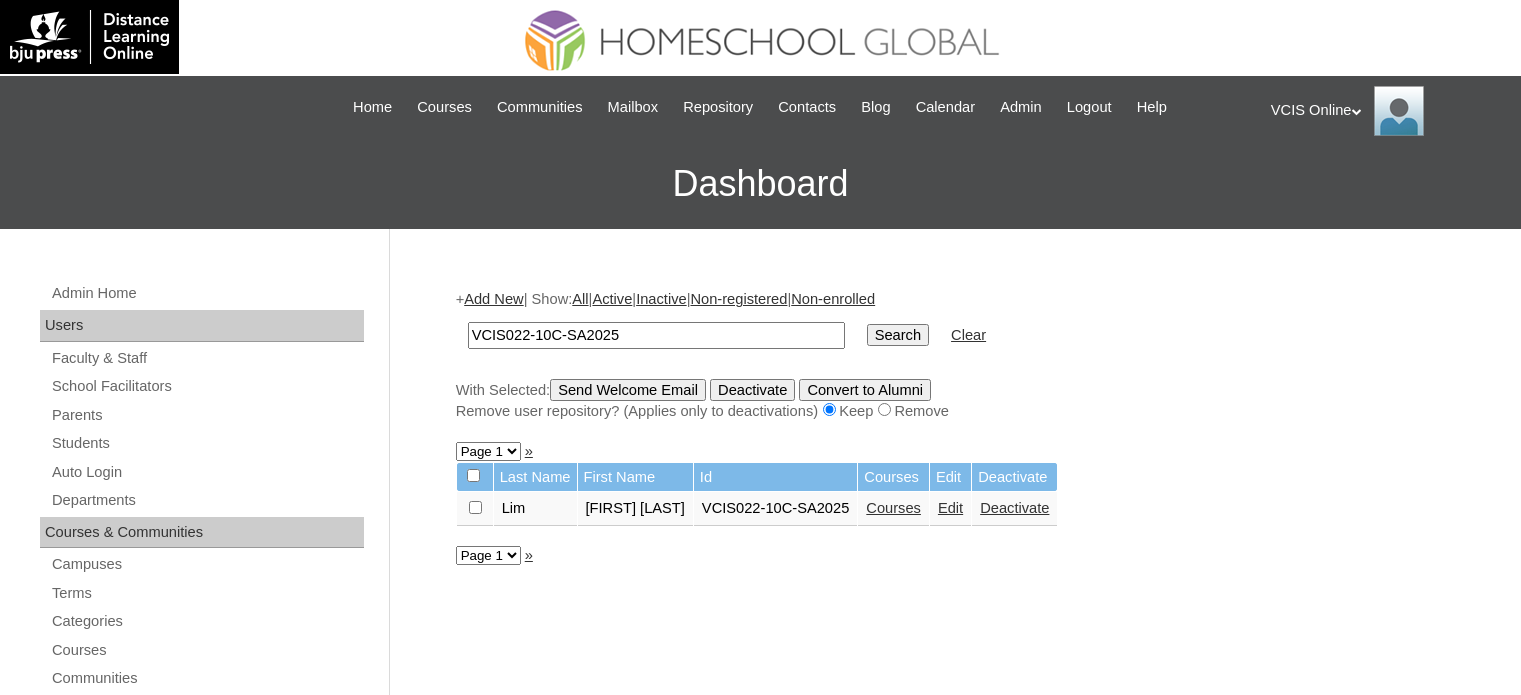 scroll, scrollTop: 0, scrollLeft: 0, axis: both 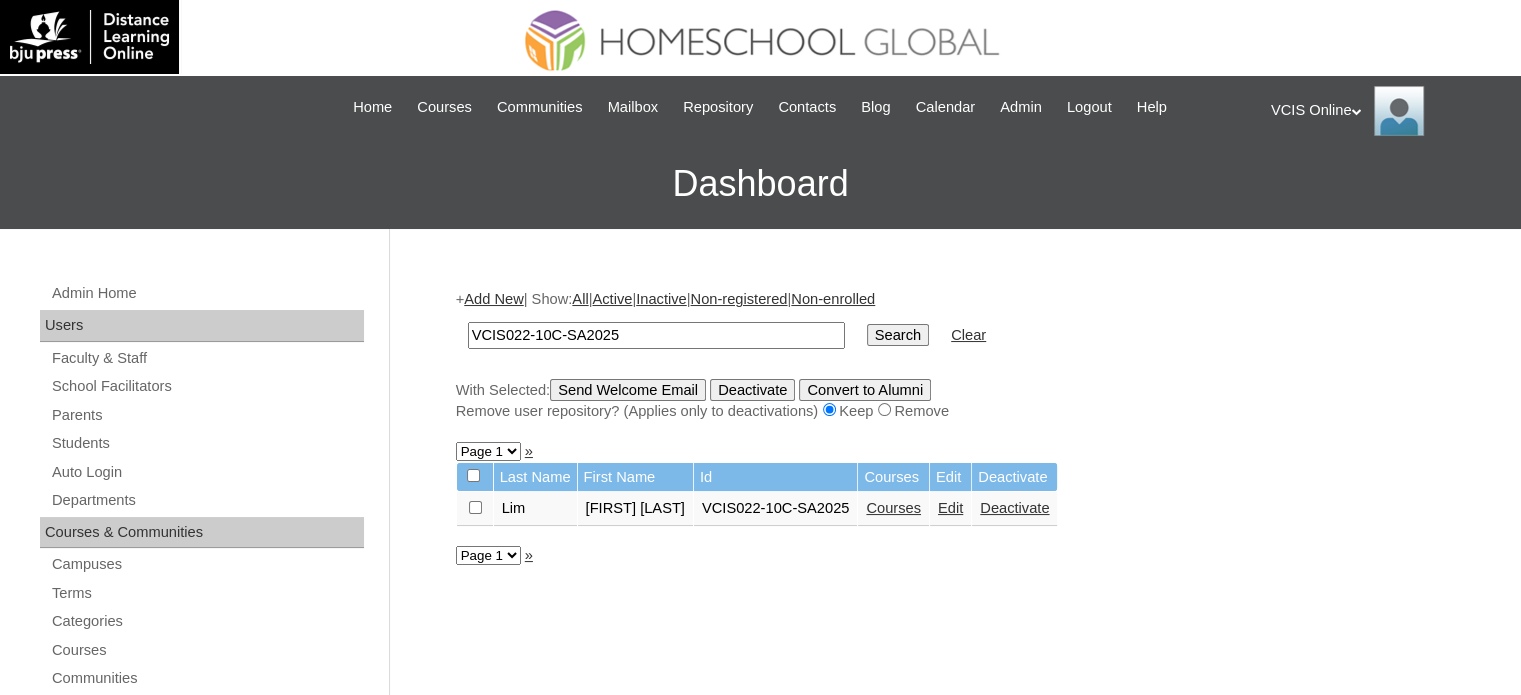 click on "Courses" at bounding box center (893, 508) 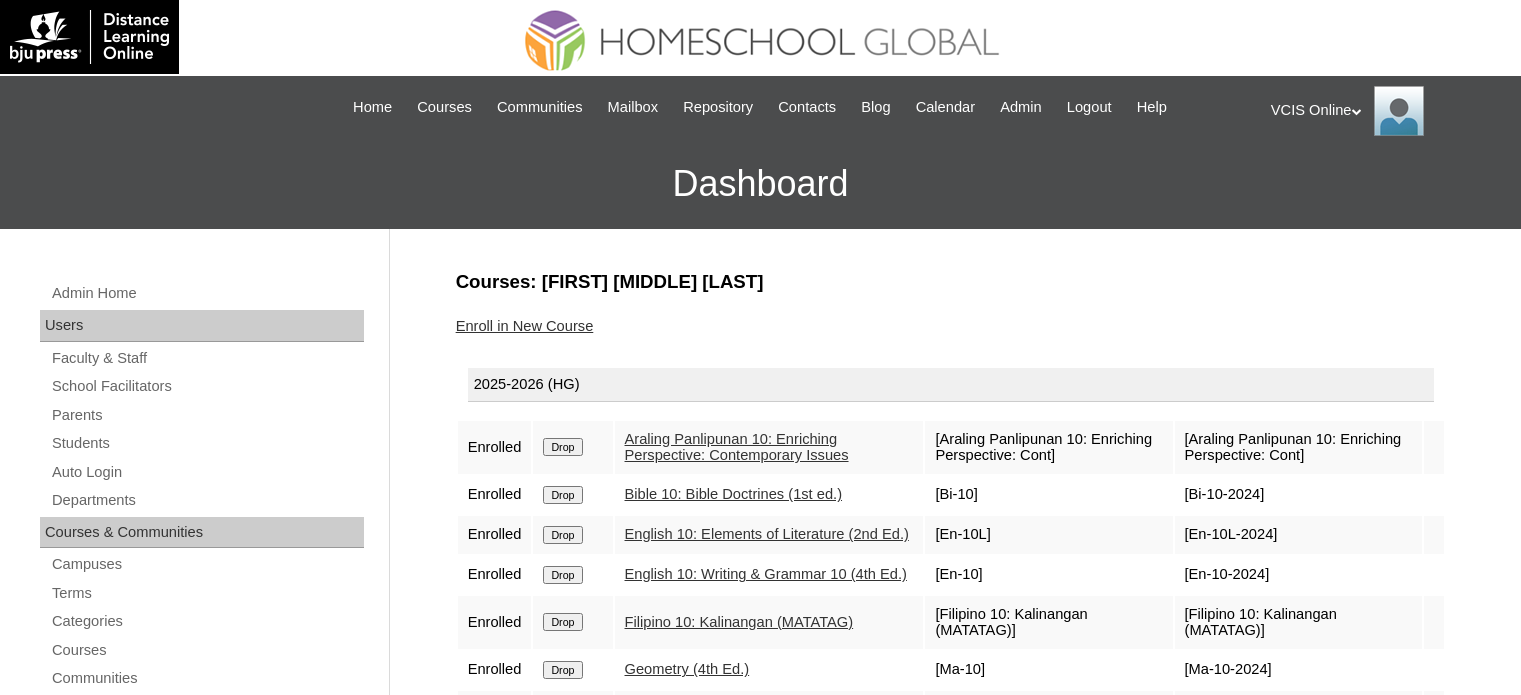 scroll, scrollTop: 0, scrollLeft: 0, axis: both 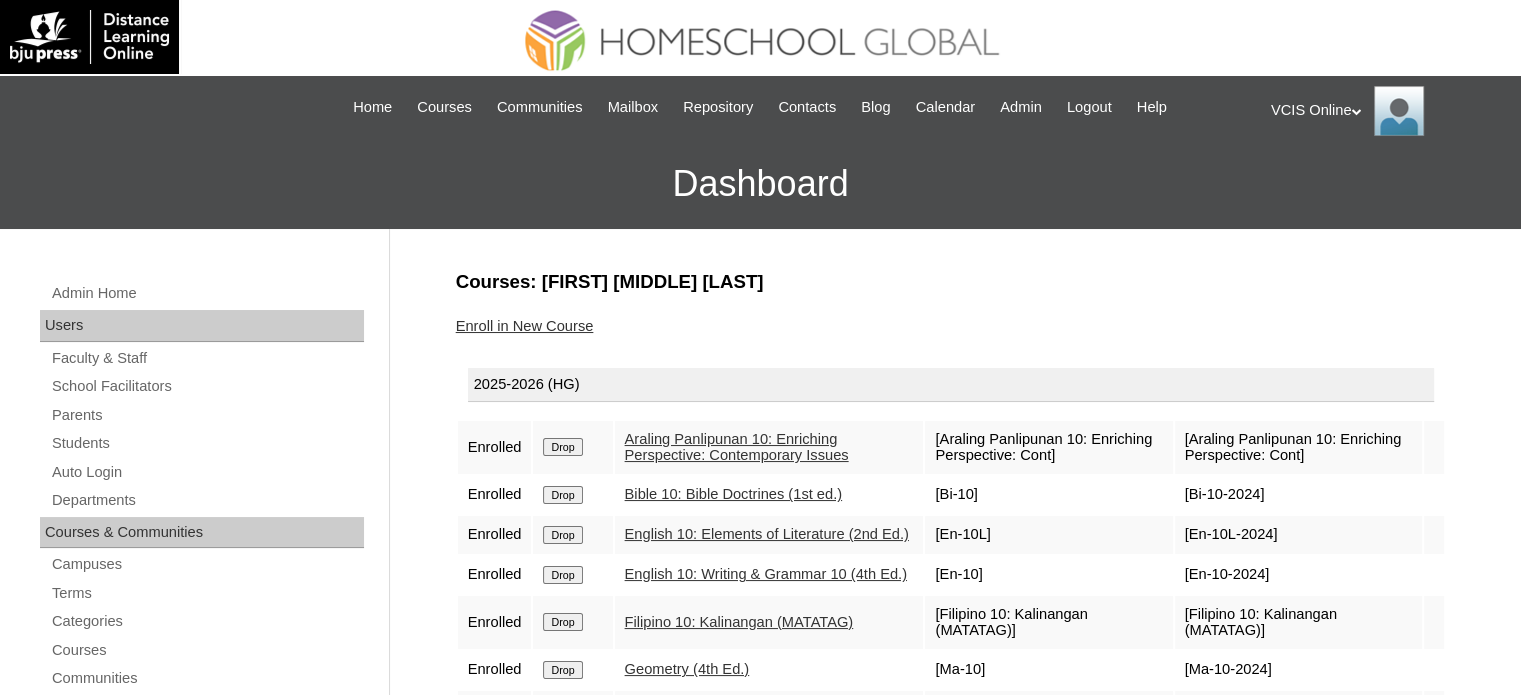 click on "Enroll in New Course" at bounding box center (951, 326) 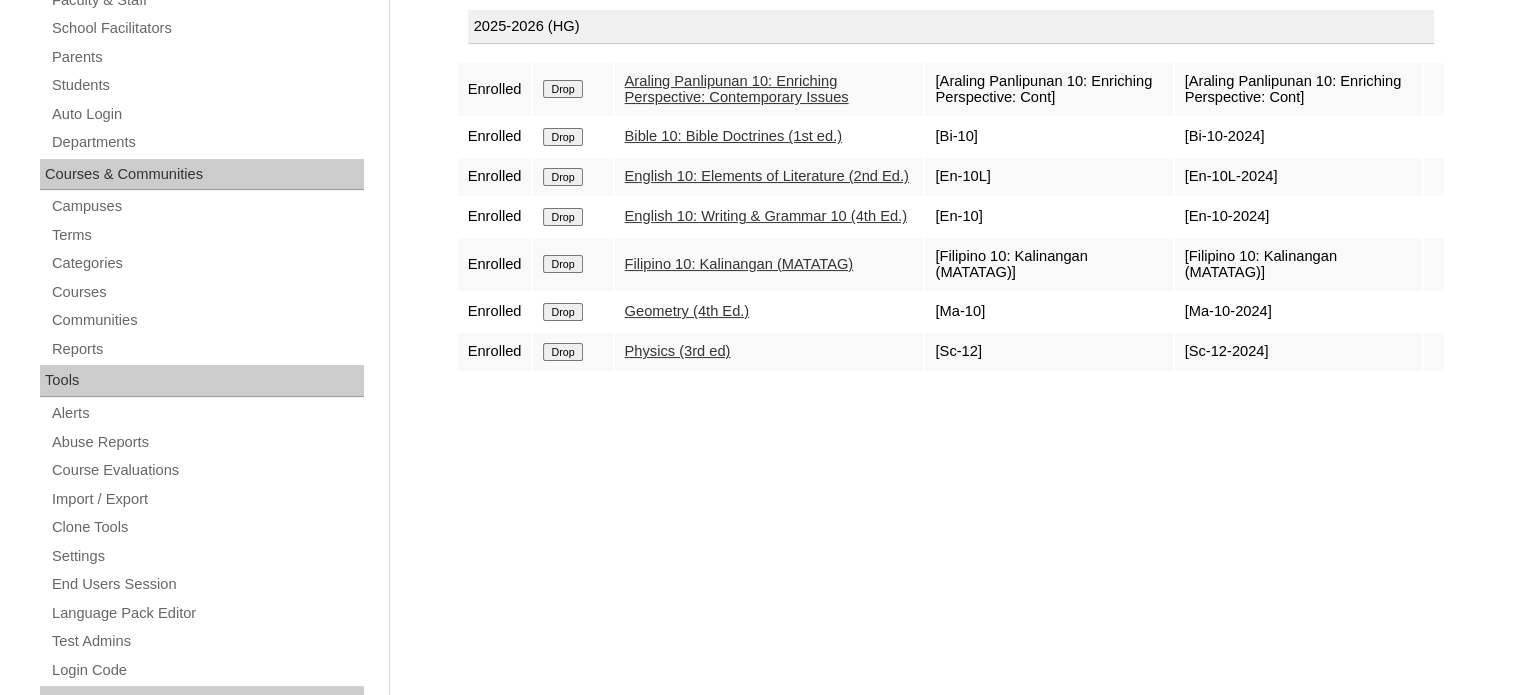 scroll, scrollTop: 360, scrollLeft: 0, axis: vertical 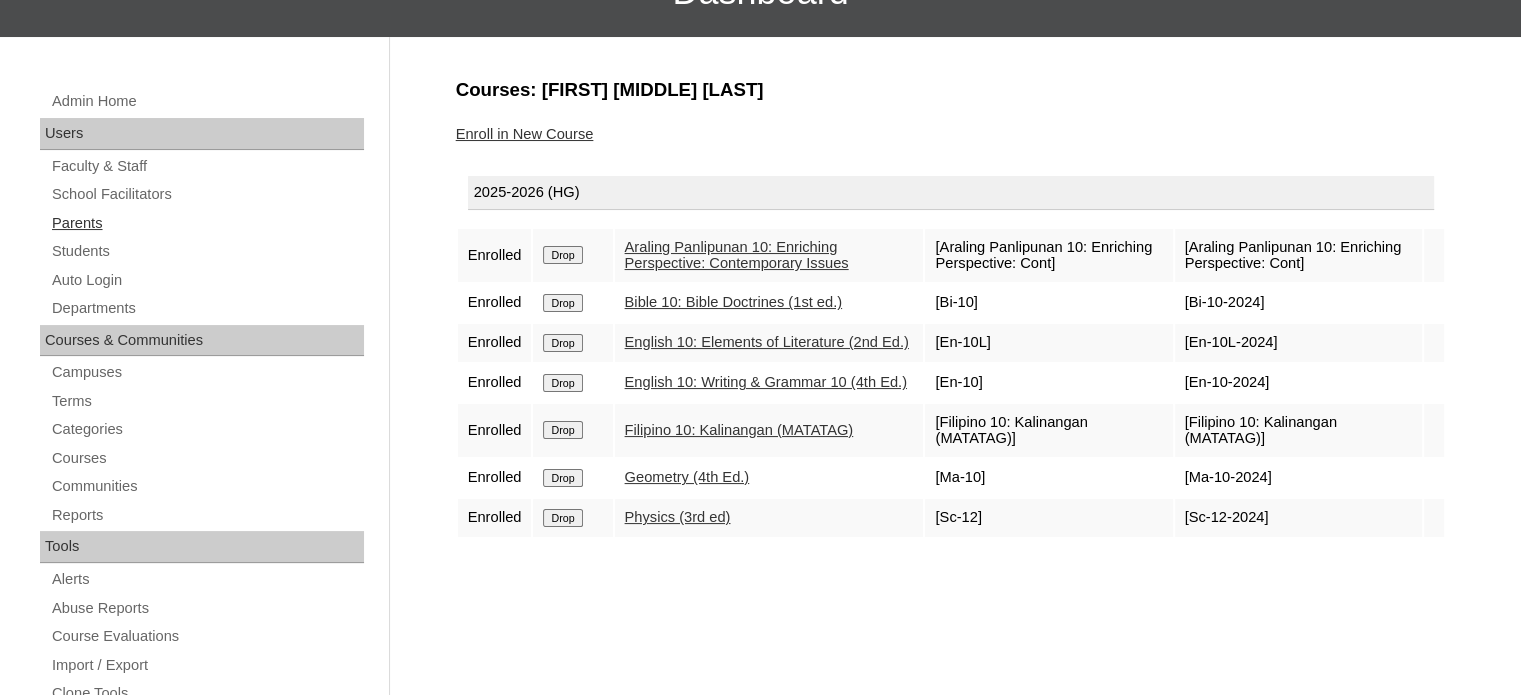 click on "Parents" at bounding box center (207, 223) 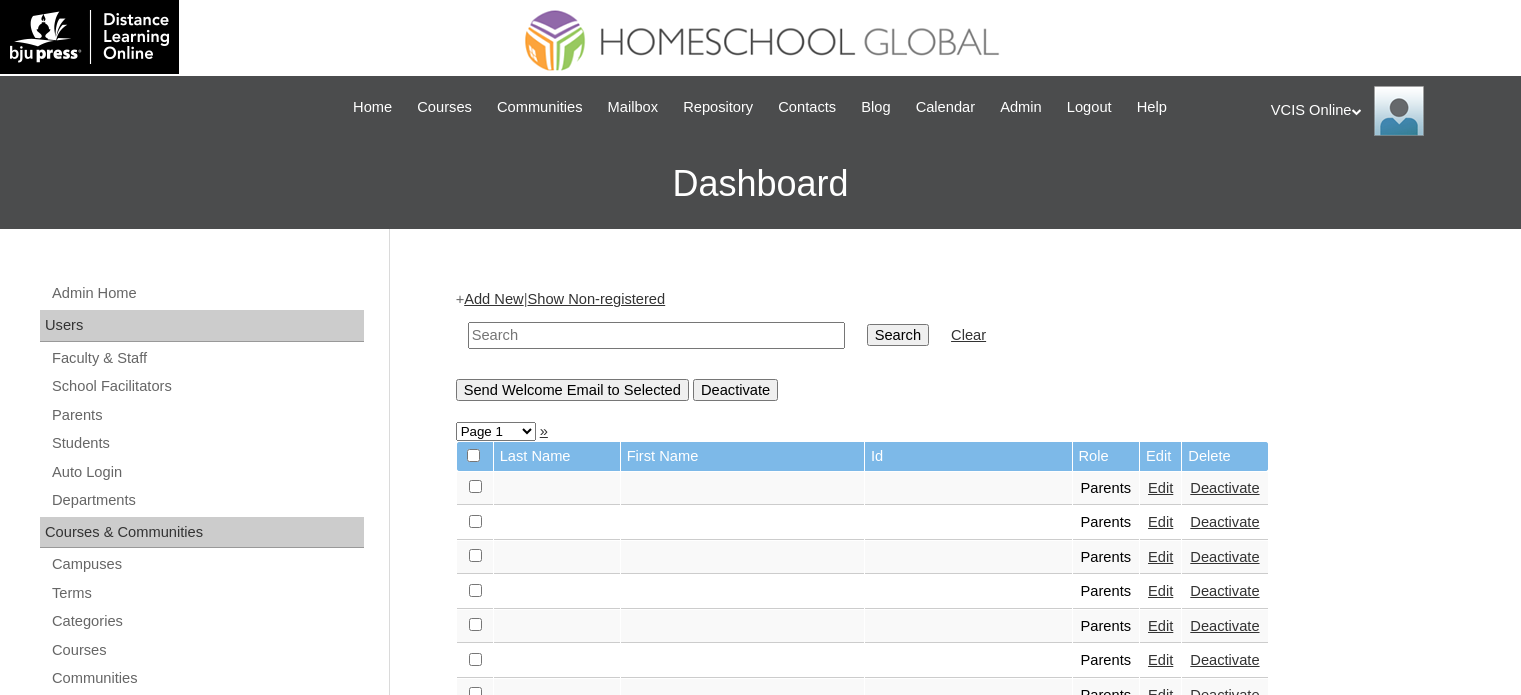 scroll, scrollTop: 0, scrollLeft: 0, axis: both 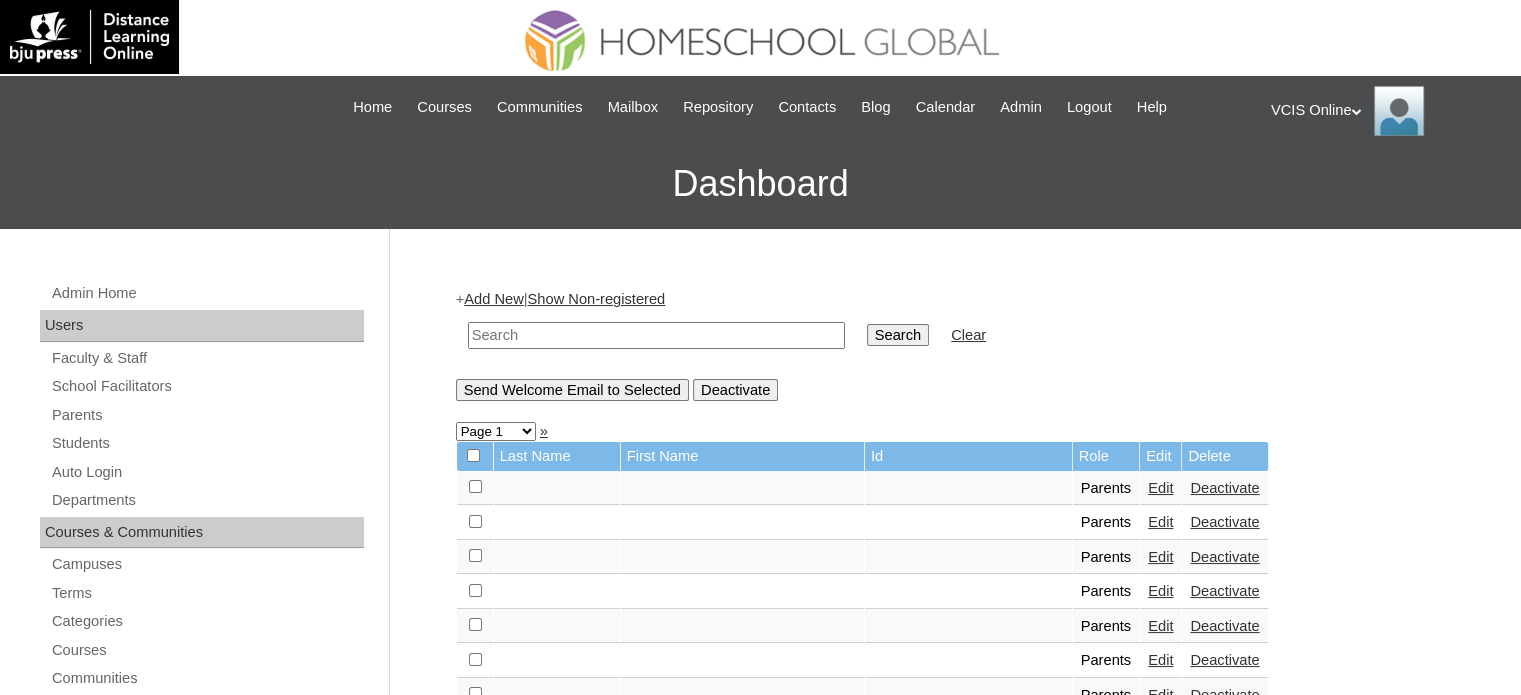 click on "Add New" at bounding box center [493, 299] 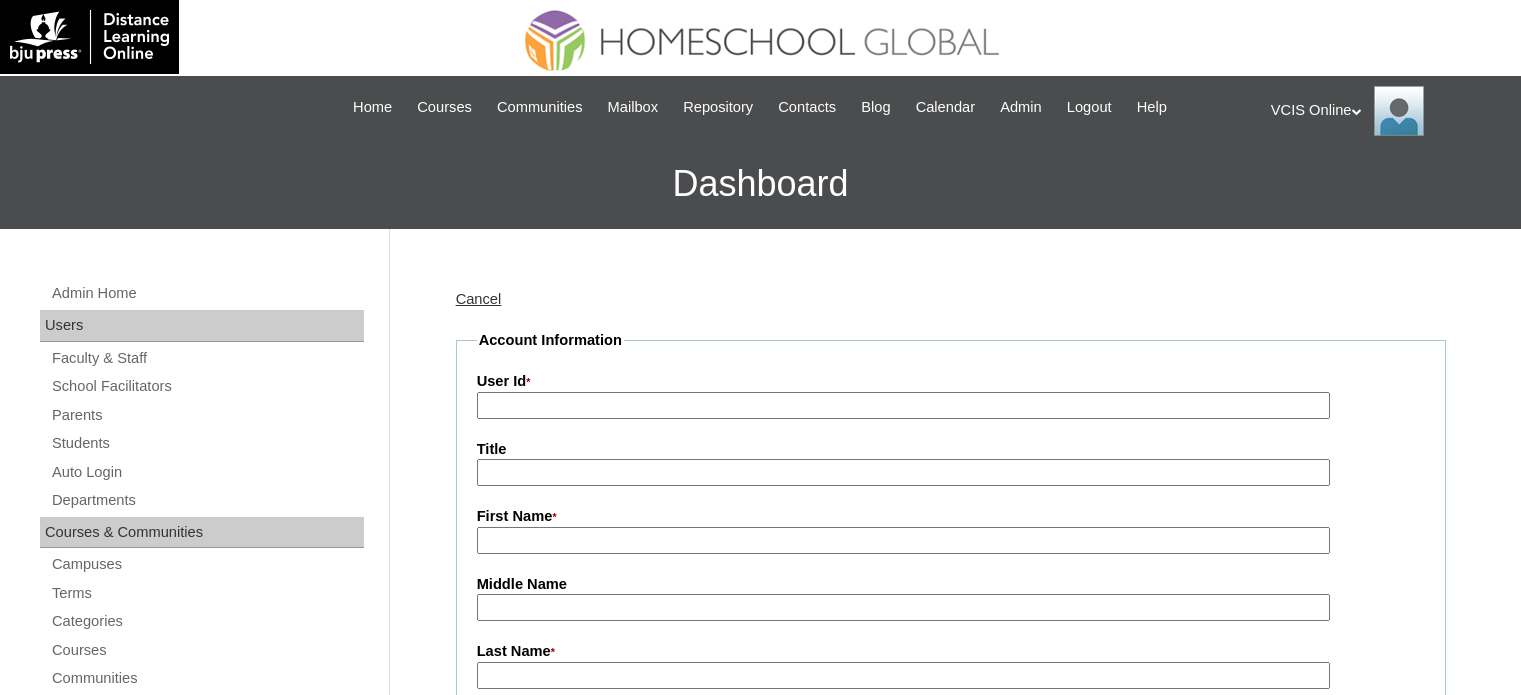 scroll, scrollTop: 0, scrollLeft: 0, axis: both 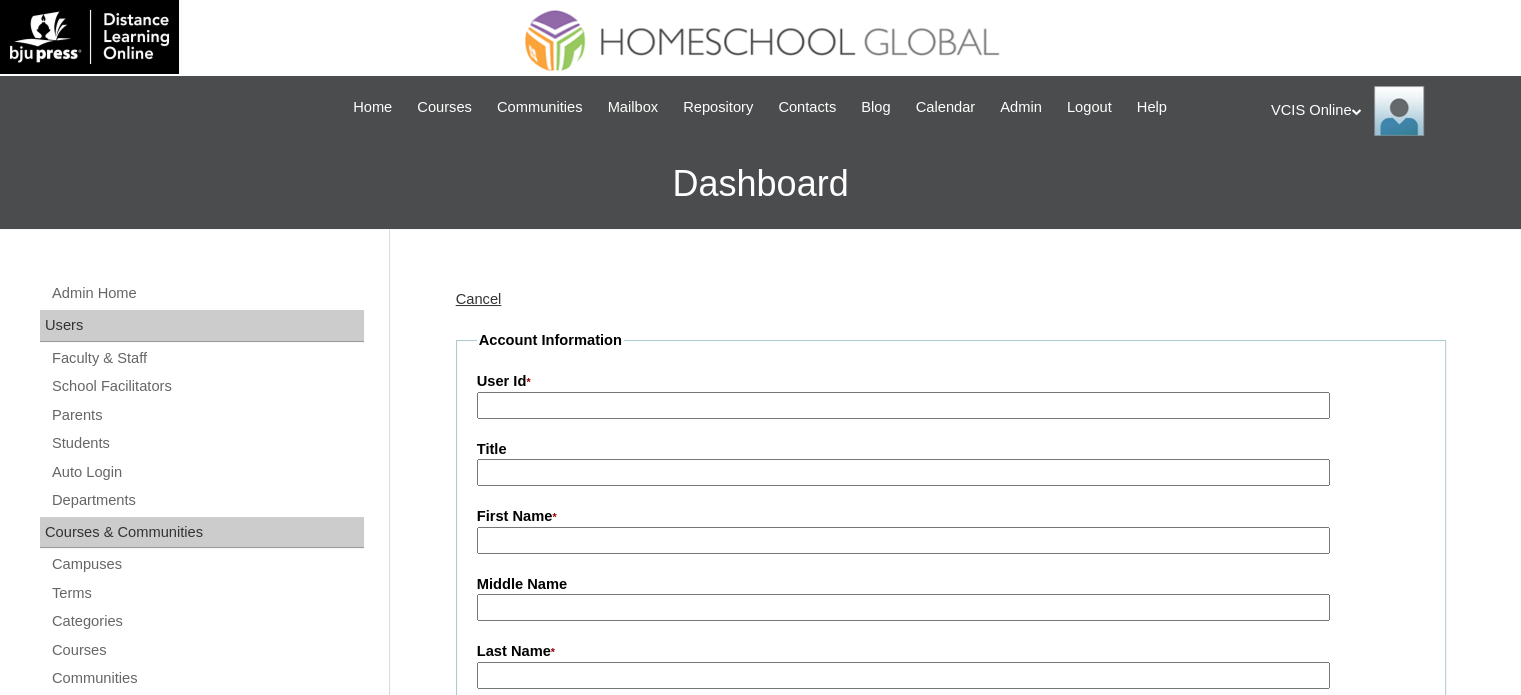 click on "User Id  *" at bounding box center (903, 405) 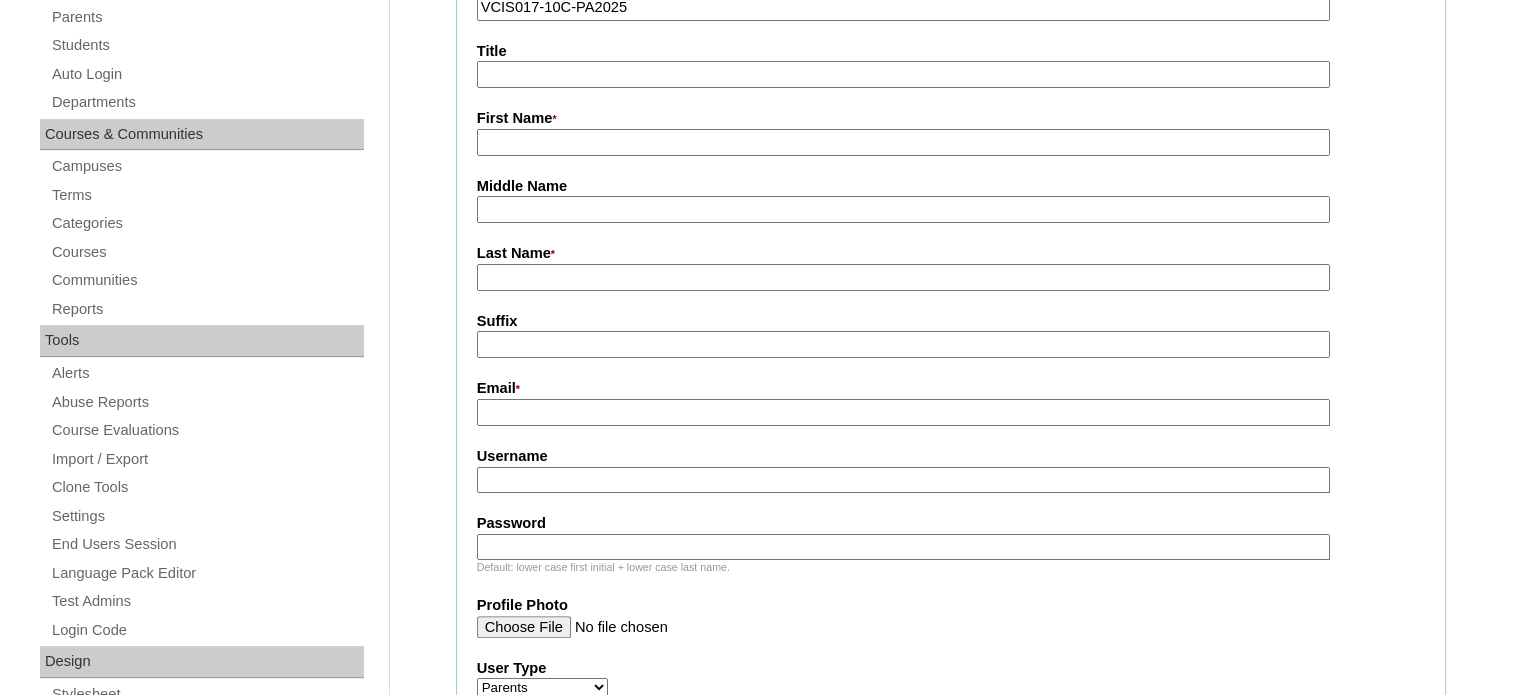 scroll, scrollTop: 460, scrollLeft: 0, axis: vertical 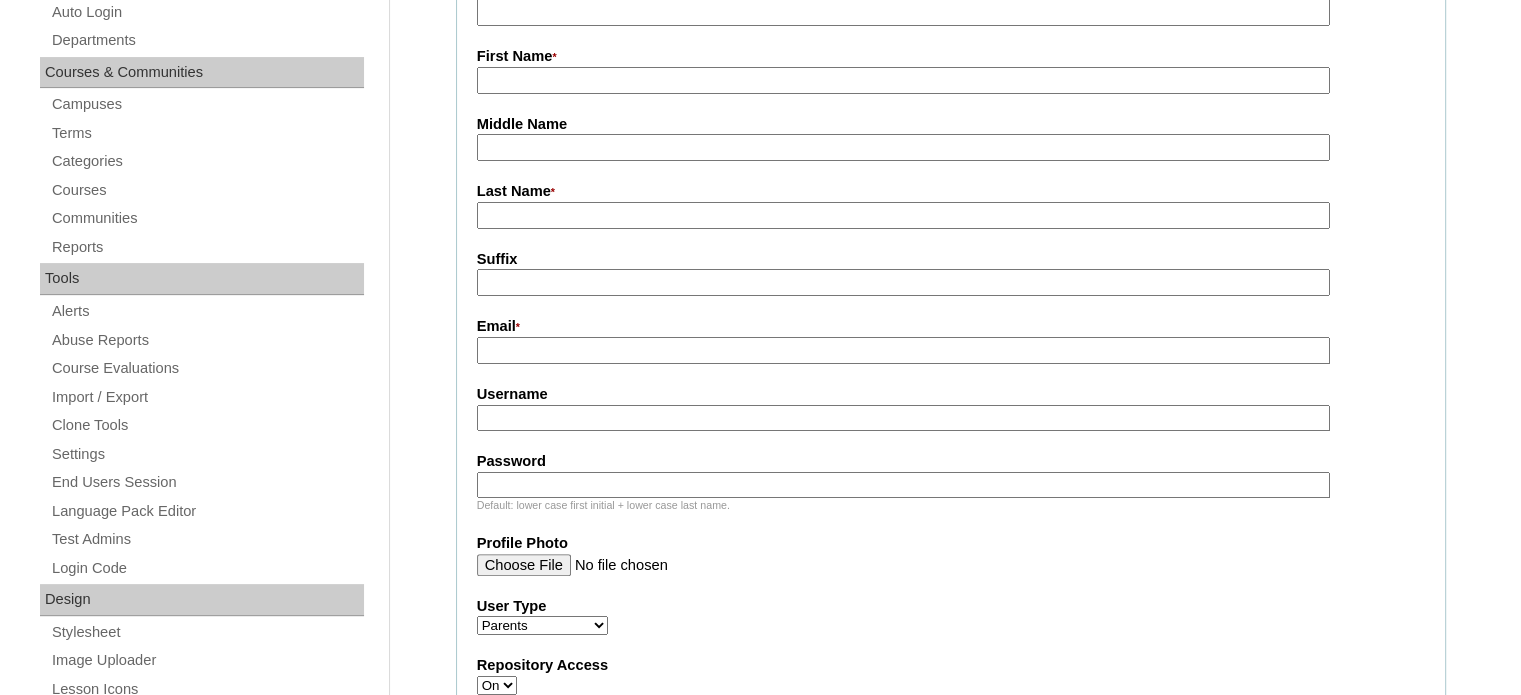 type on "VCIS017-10C-PA2025" 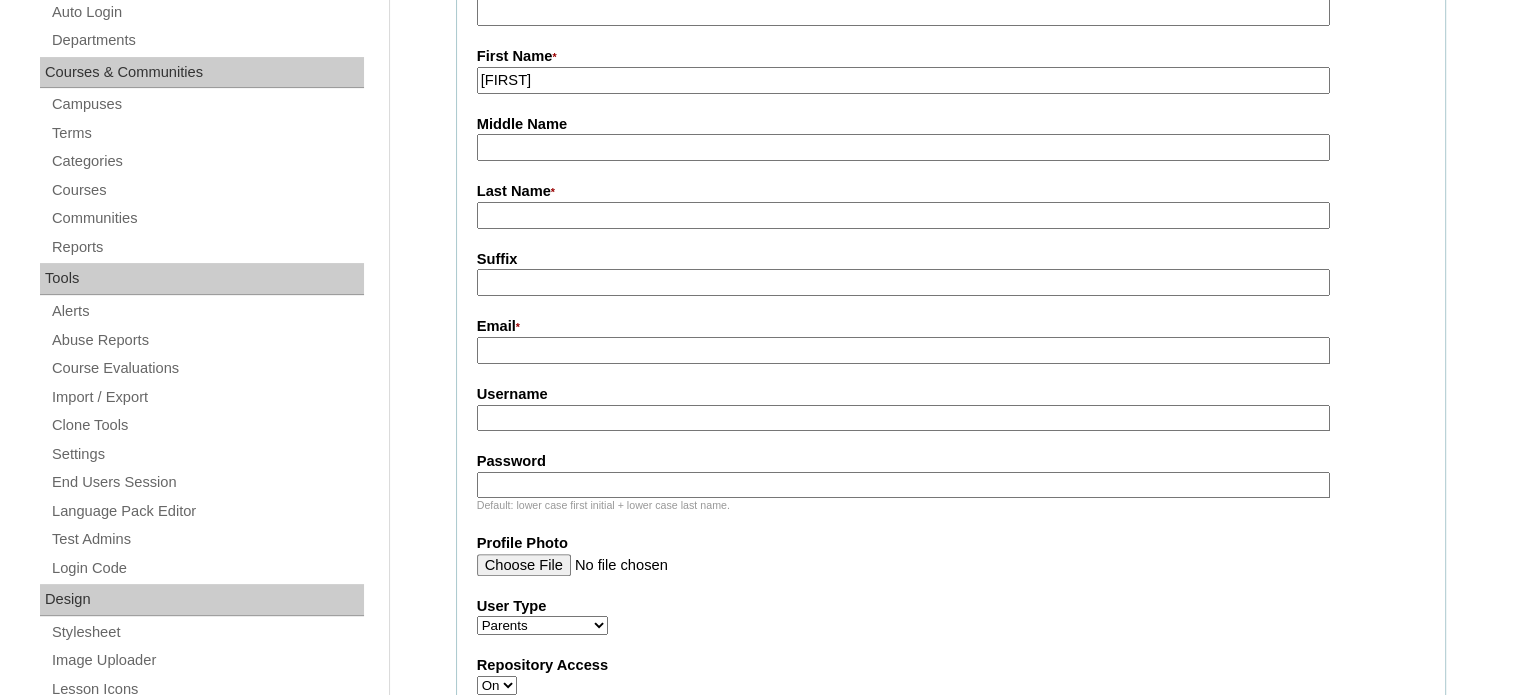 type on "[FIRST]" 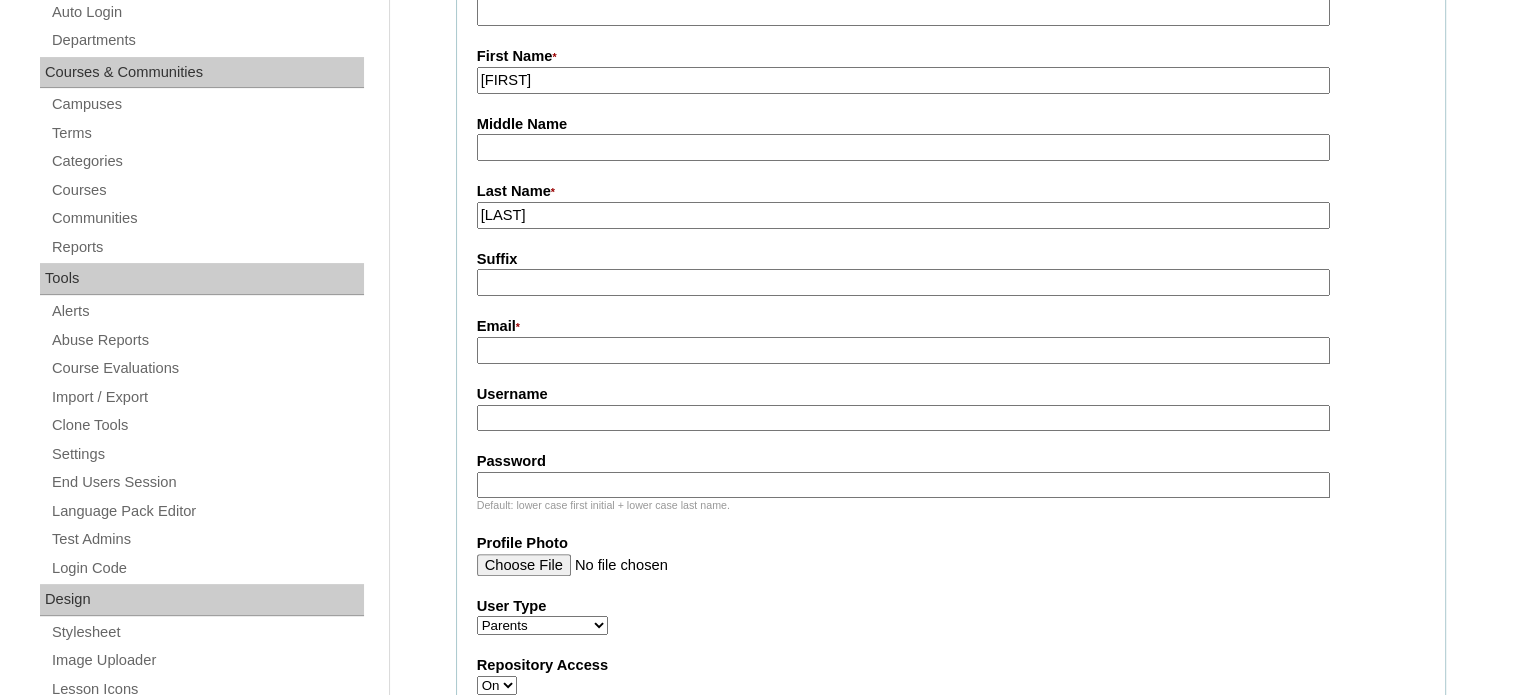 type on "[LAST]" 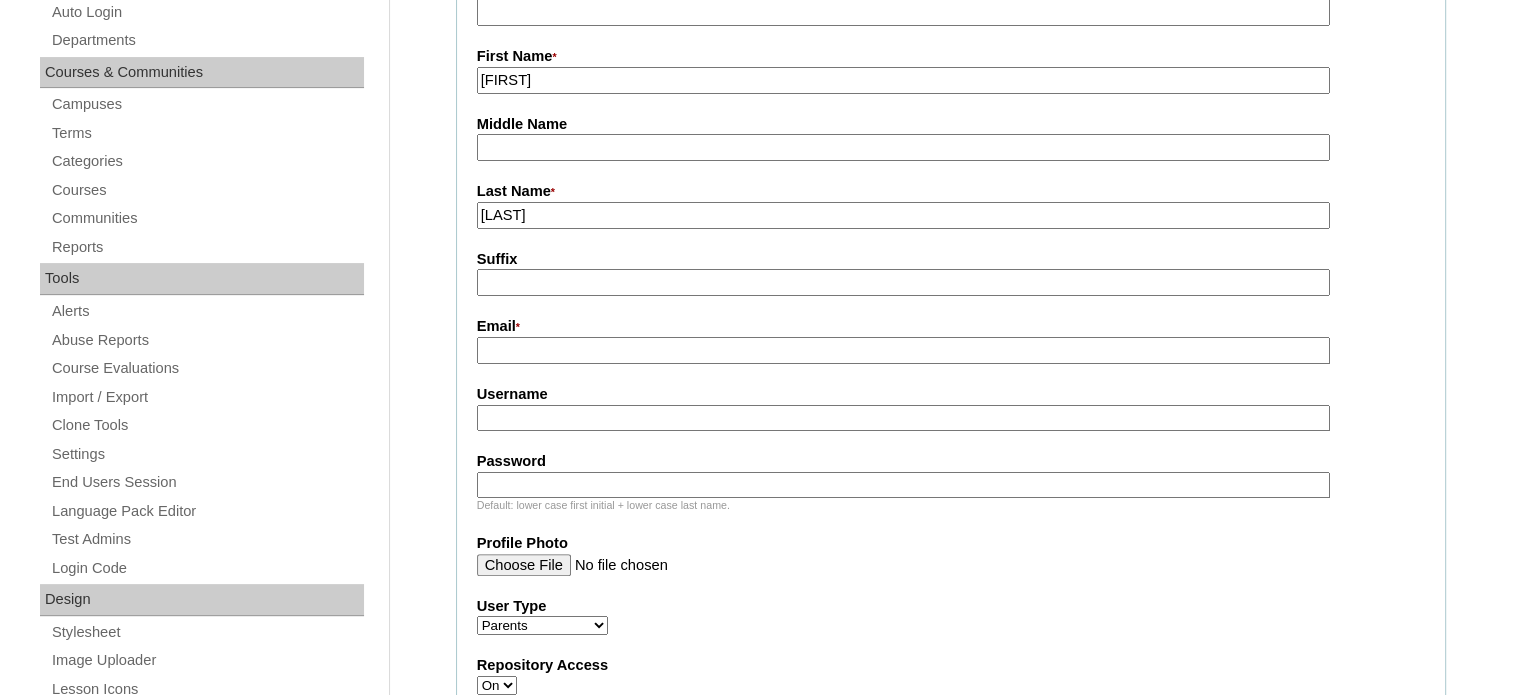 paste on "[EMAIL]" 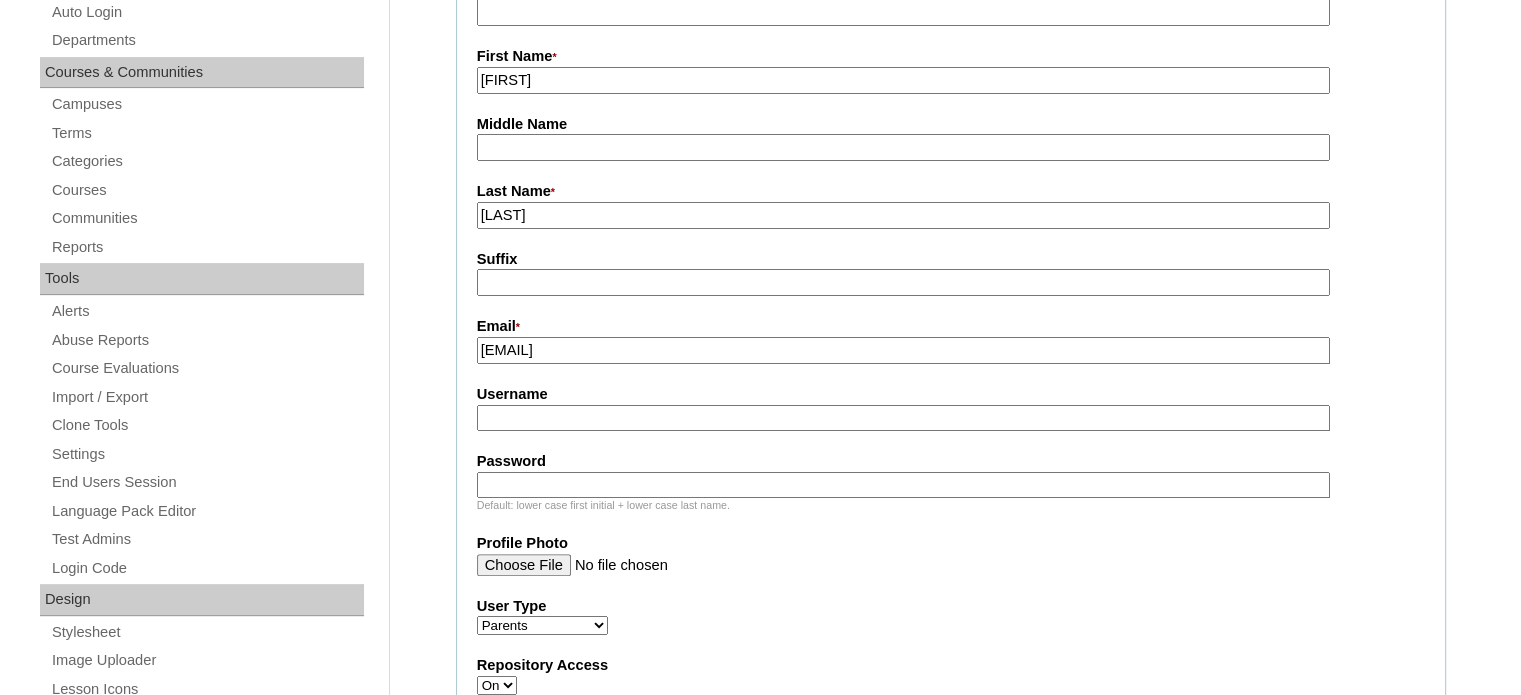 type on "[EMAIL]" 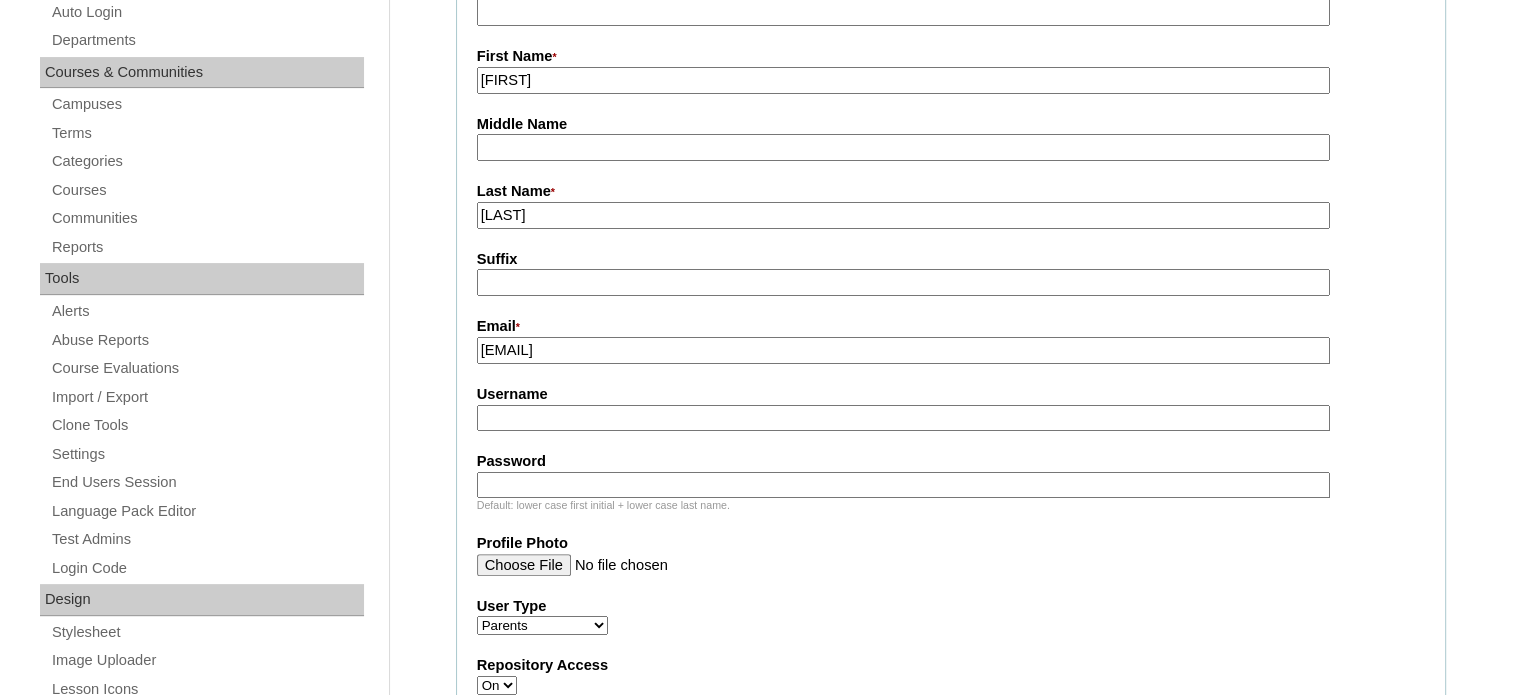 paste on "[USERNAME]" 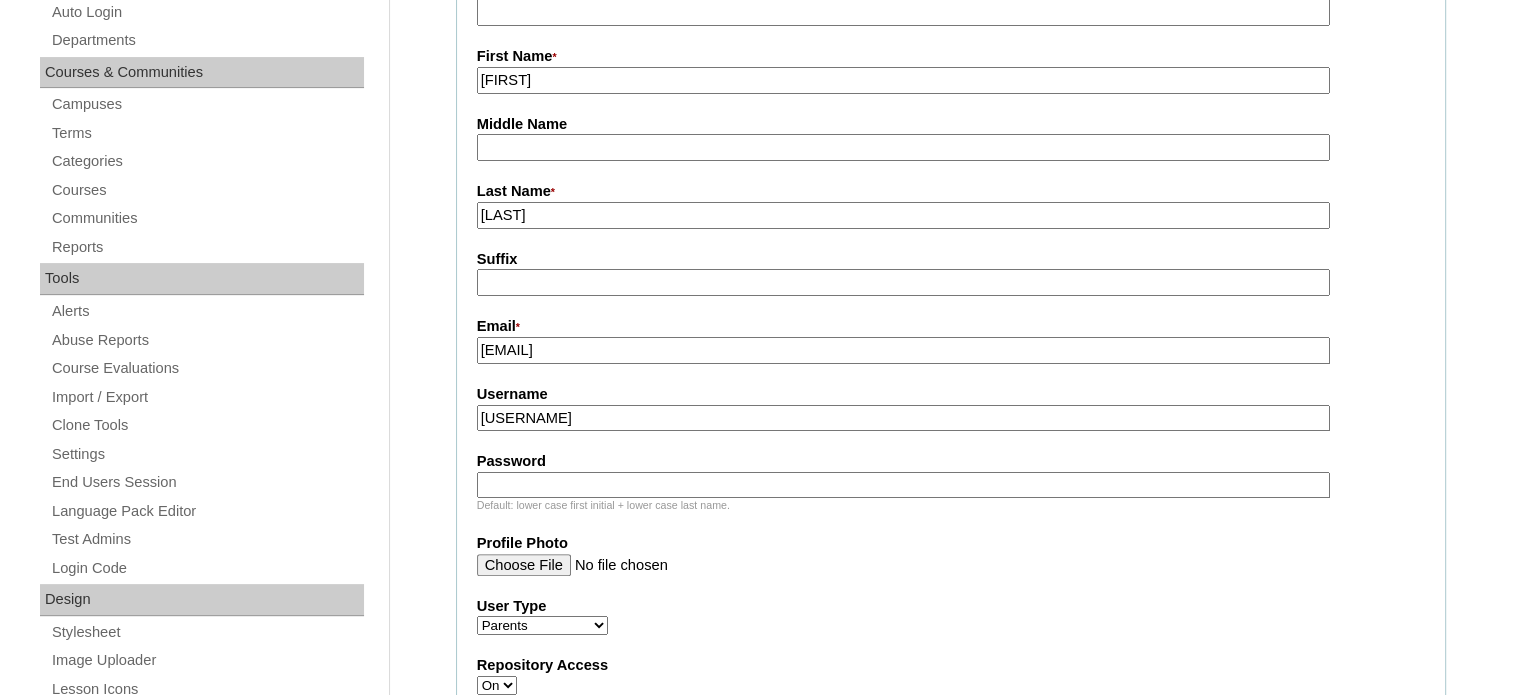 type on "[USERNAME]" 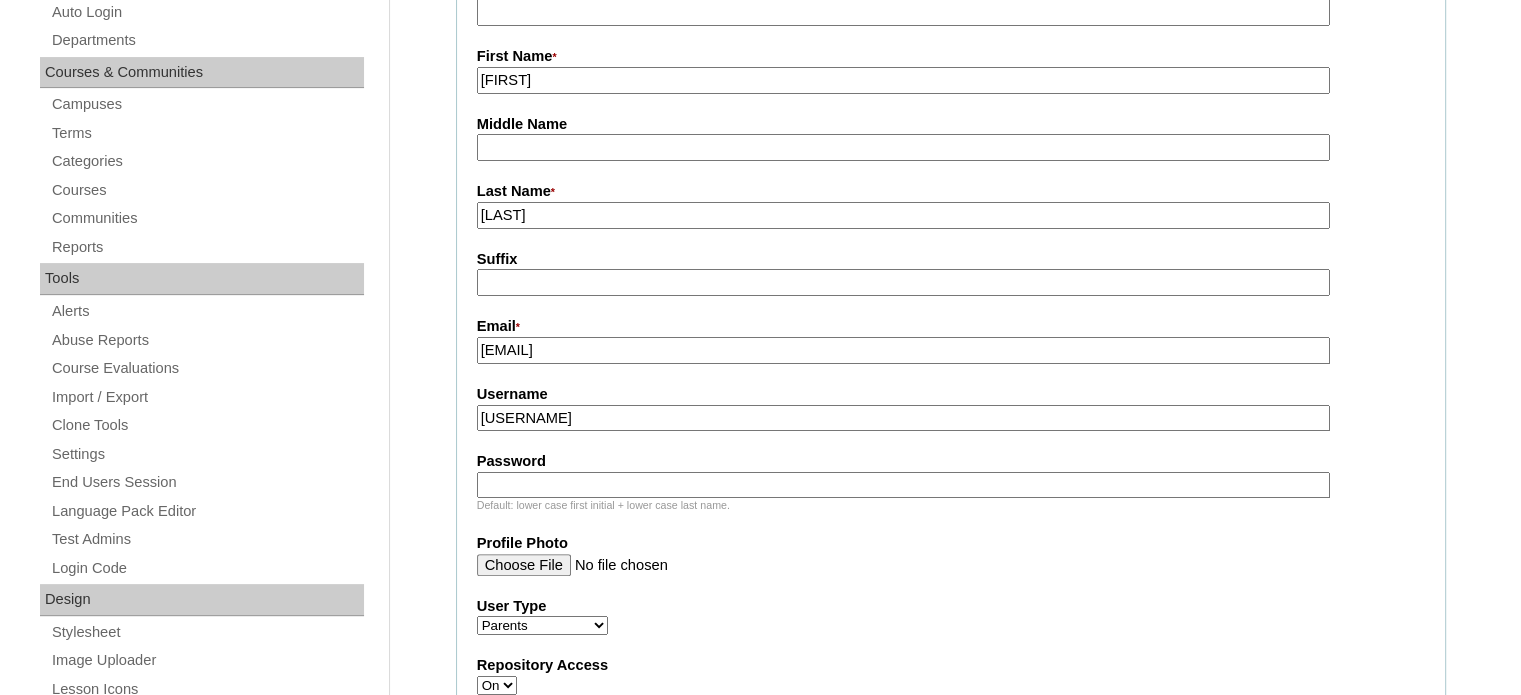 paste on "DvNrQr" 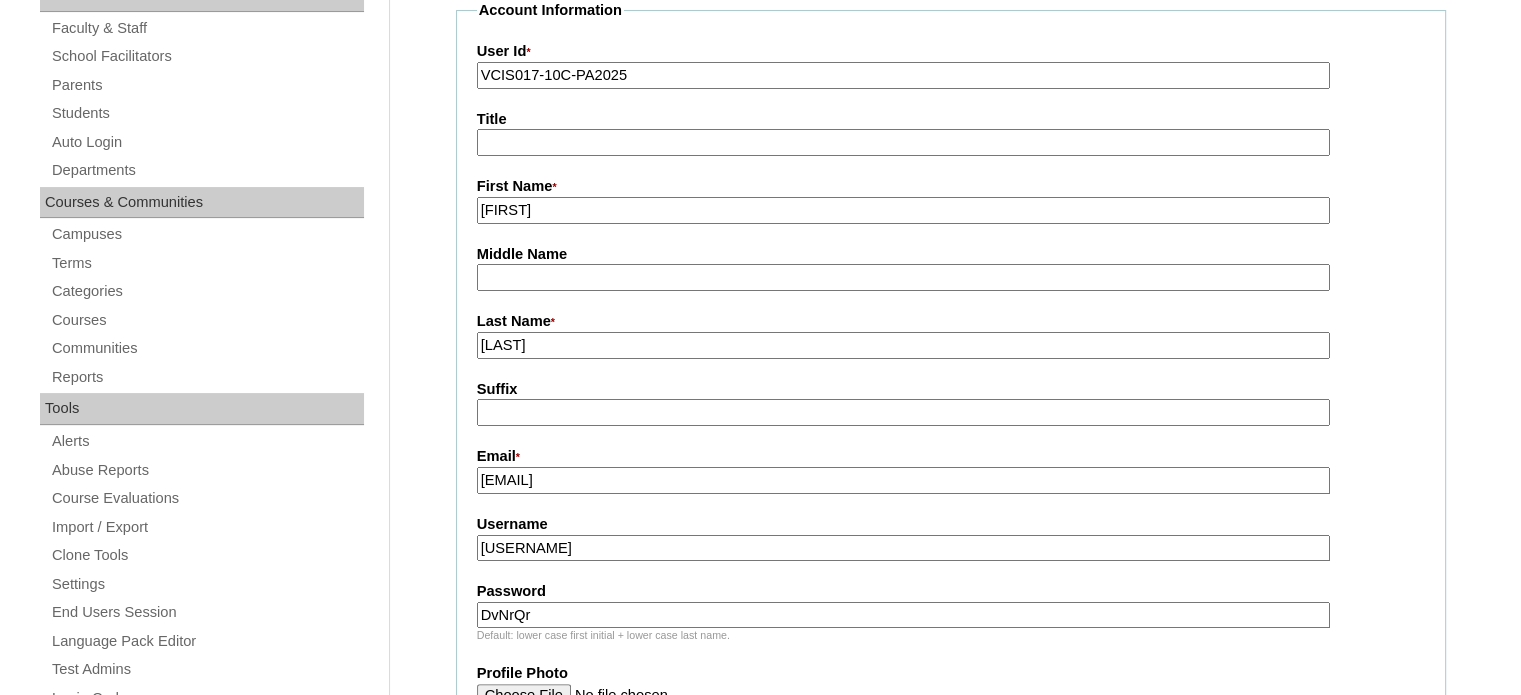 scroll, scrollTop: 304, scrollLeft: 0, axis: vertical 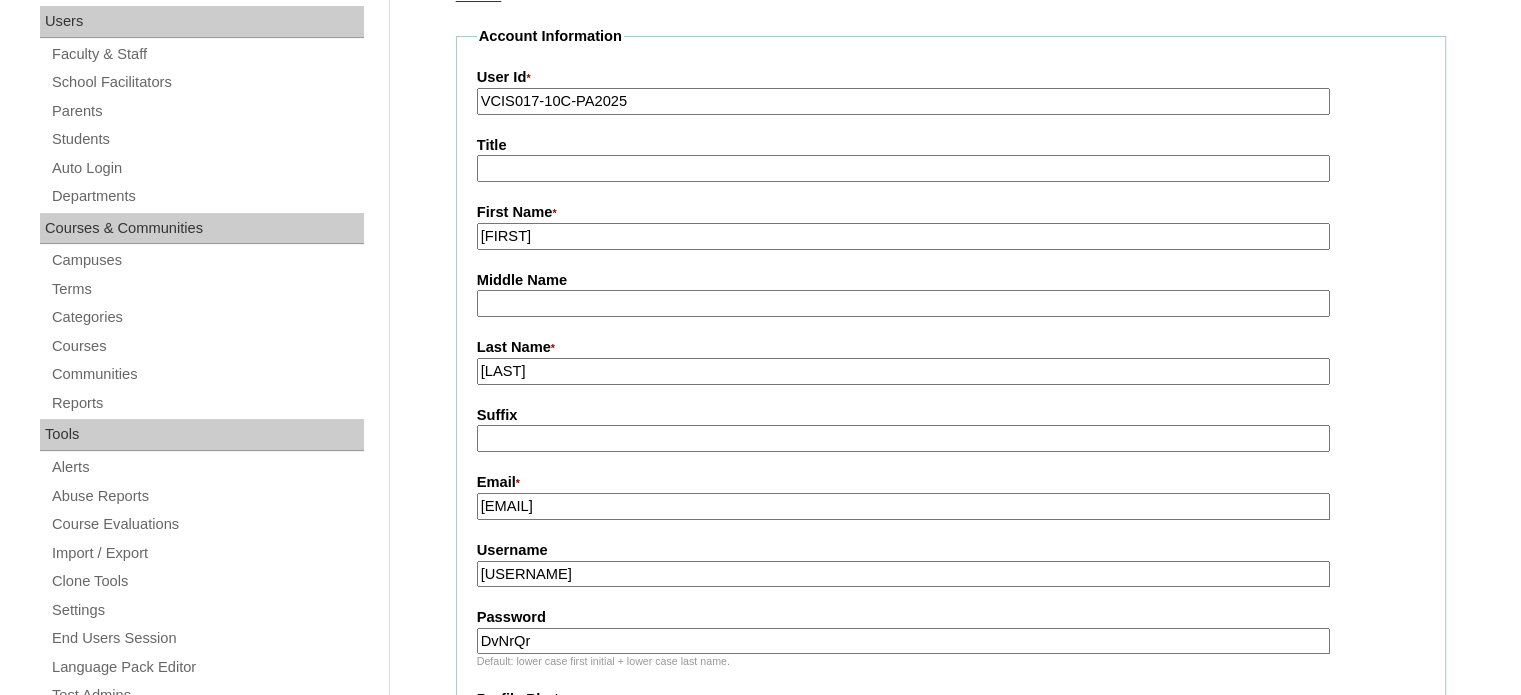 type on "DvNrQr" 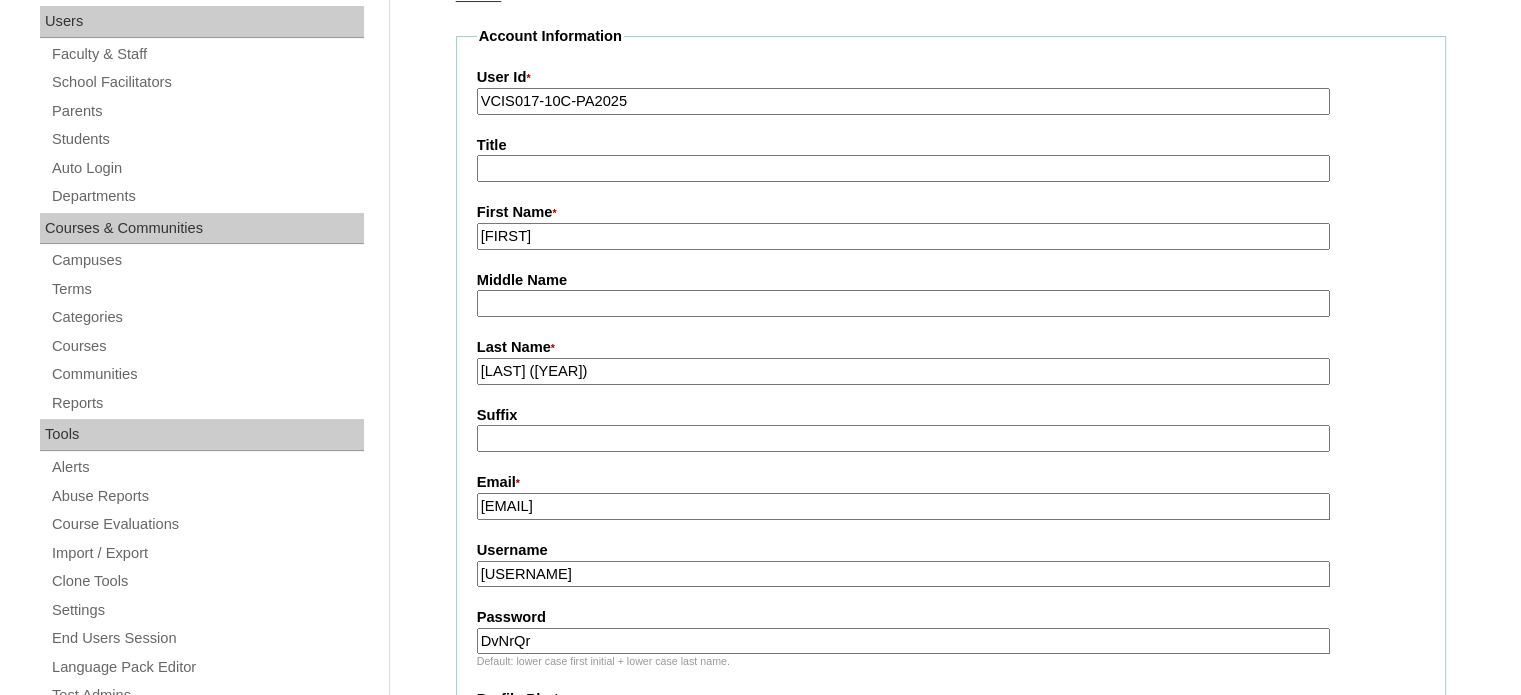 type on "[LAST] ([YEAR])" 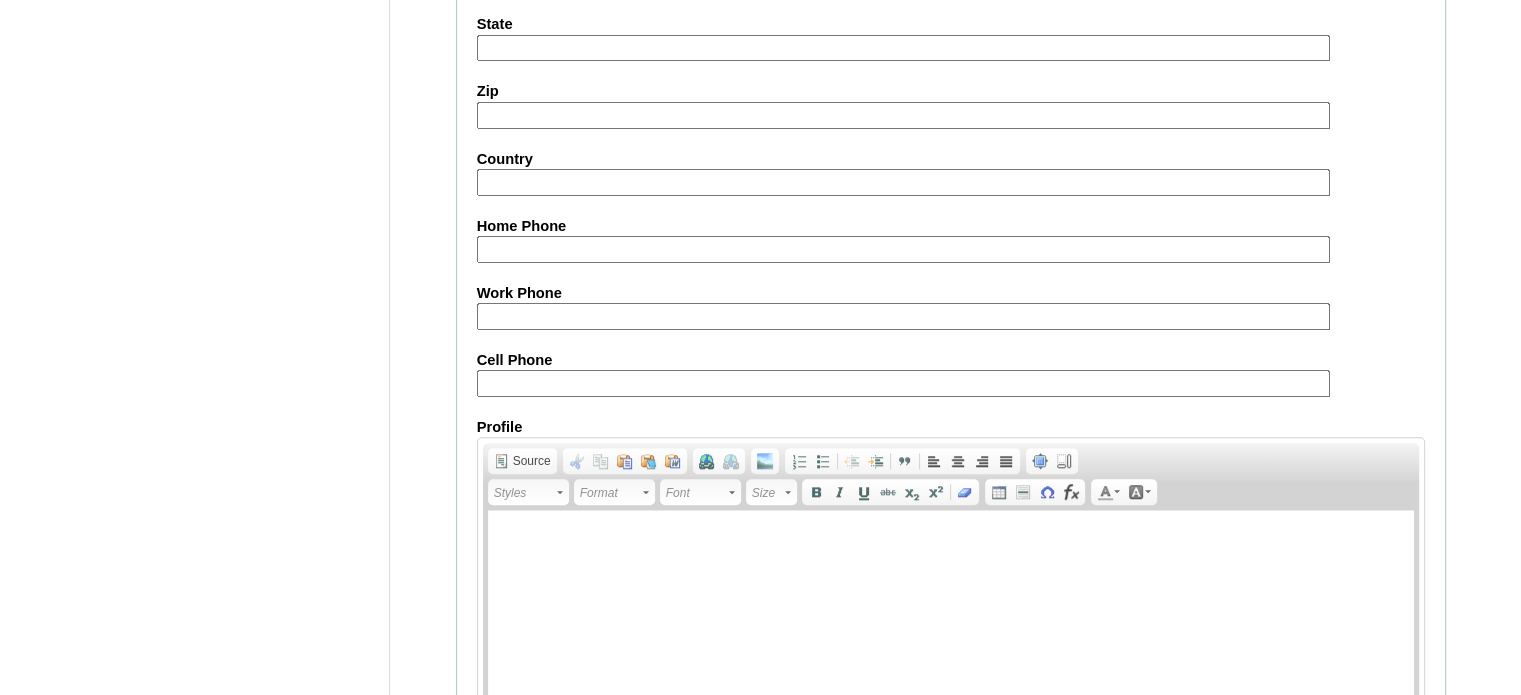 scroll, scrollTop: 1987, scrollLeft: 0, axis: vertical 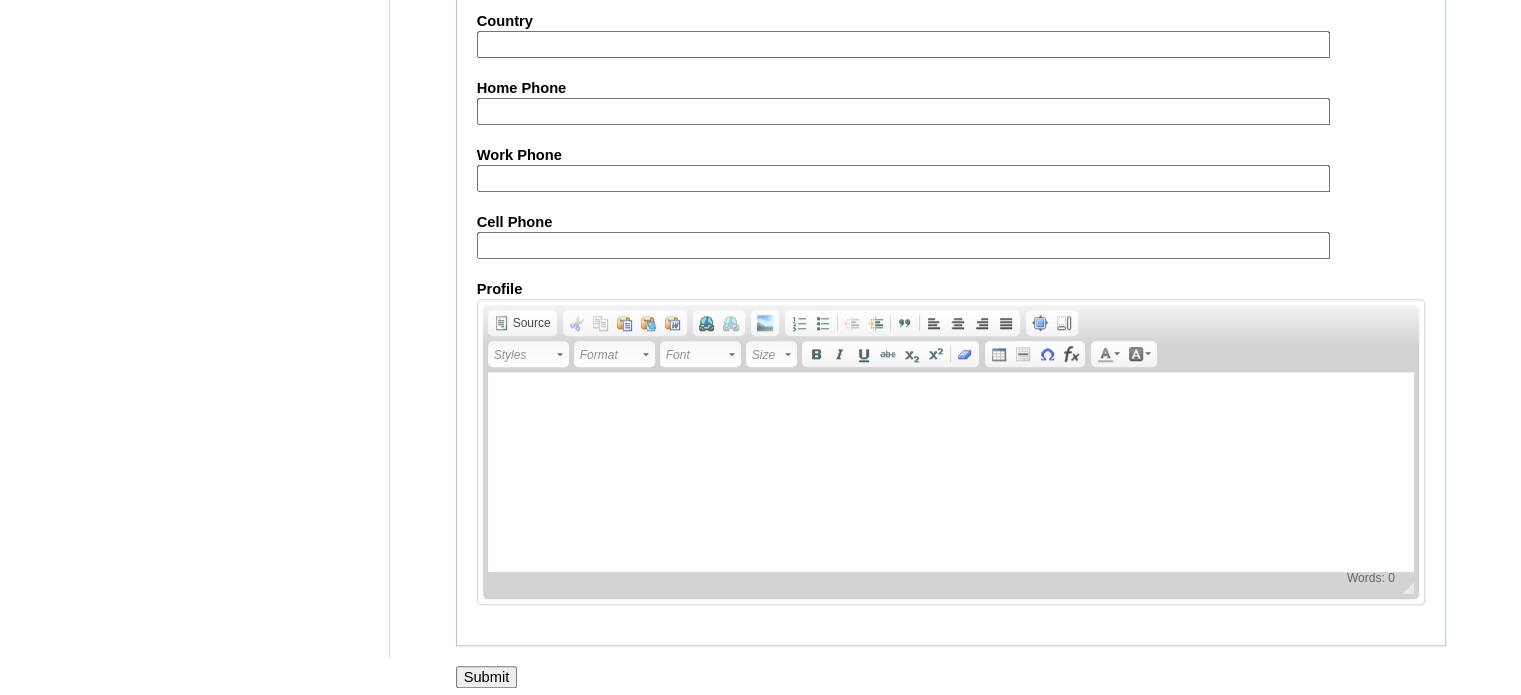 click on "Submit" at bounding box center (487, 677) 